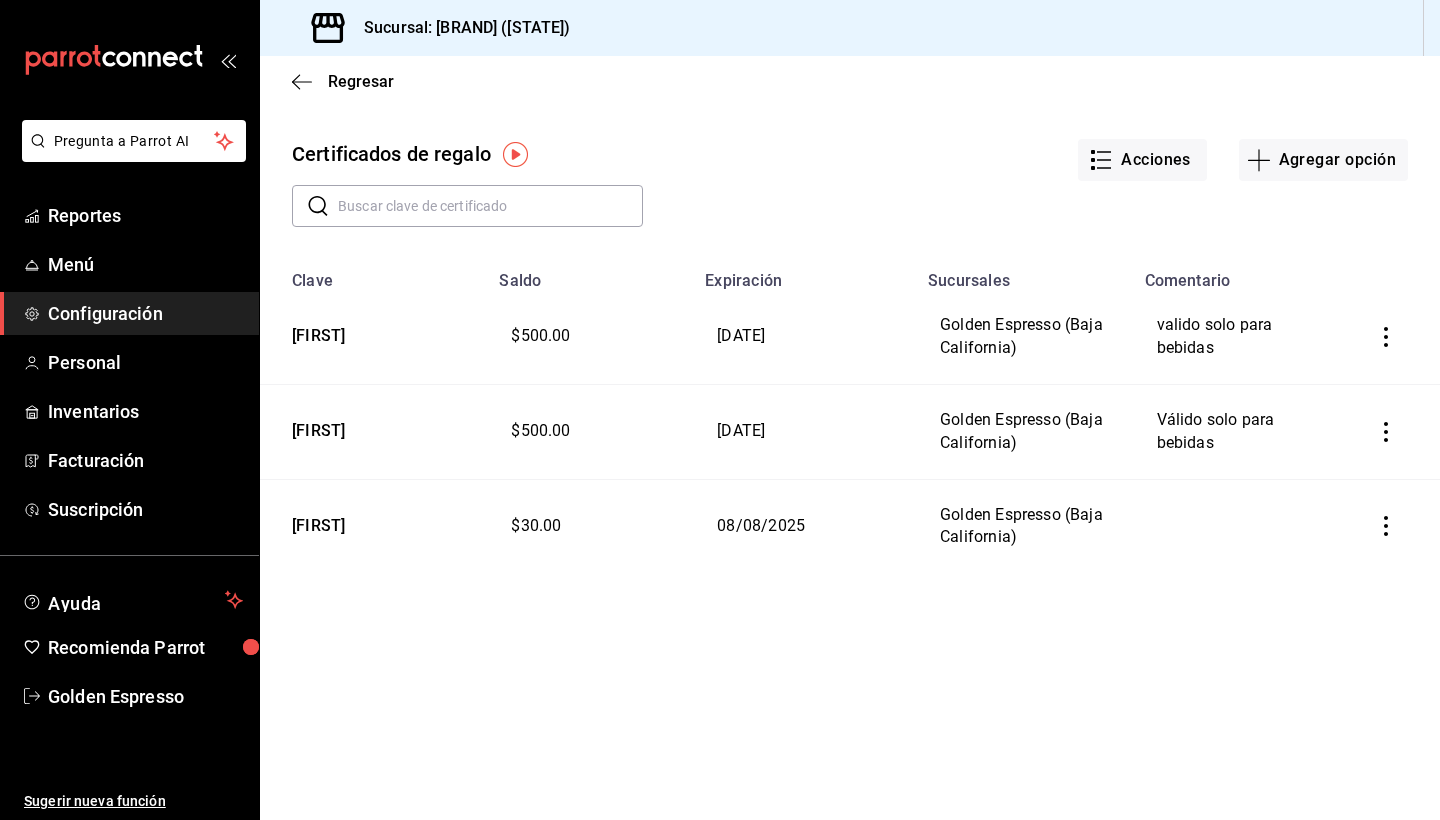 scroll, scrollTop: 0, scrollLeft: 0, axis: both 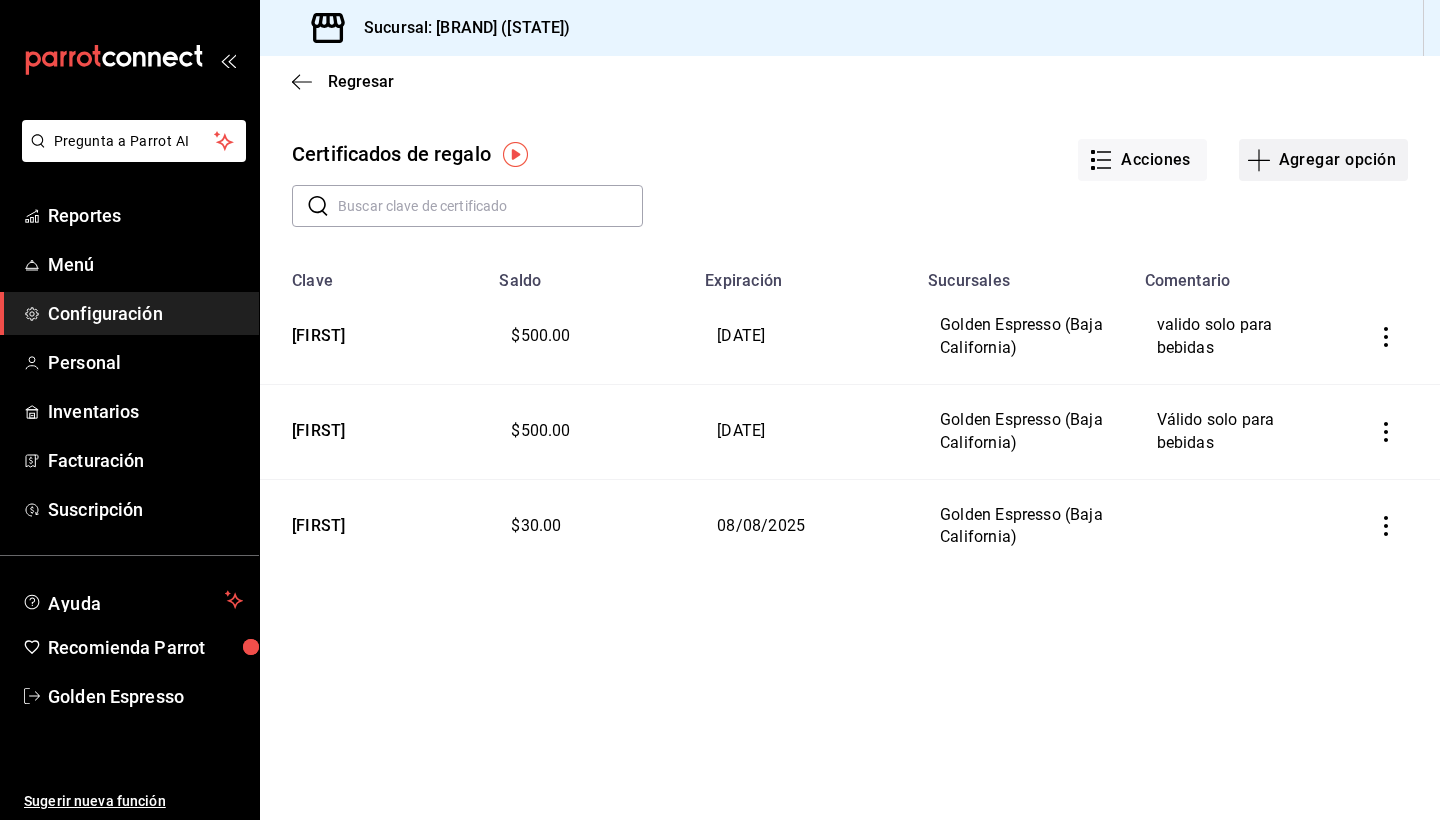 click on "Agregar opción" at bounding box center [1323, 160] 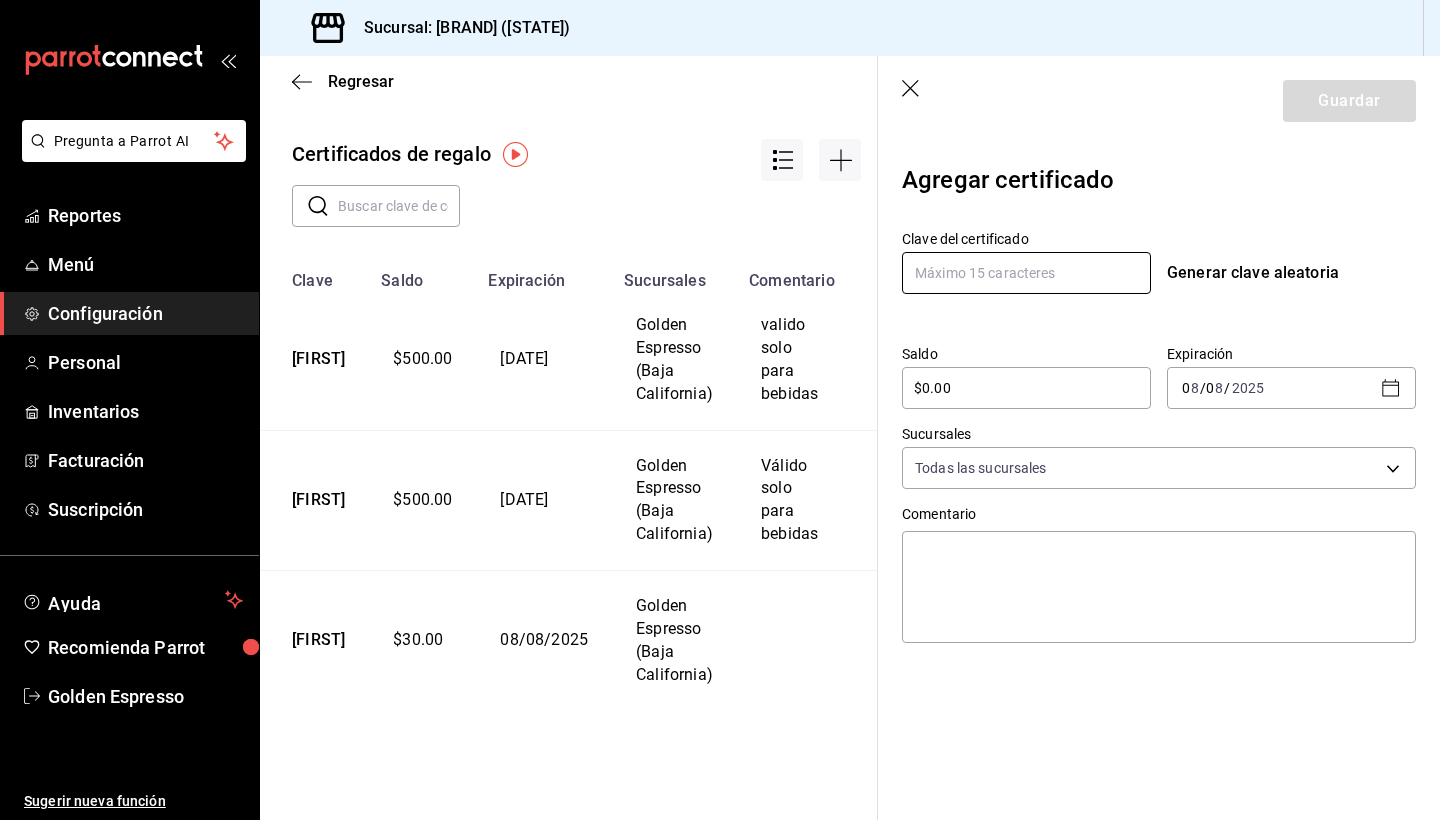 click at bounding box center [1026, 273] 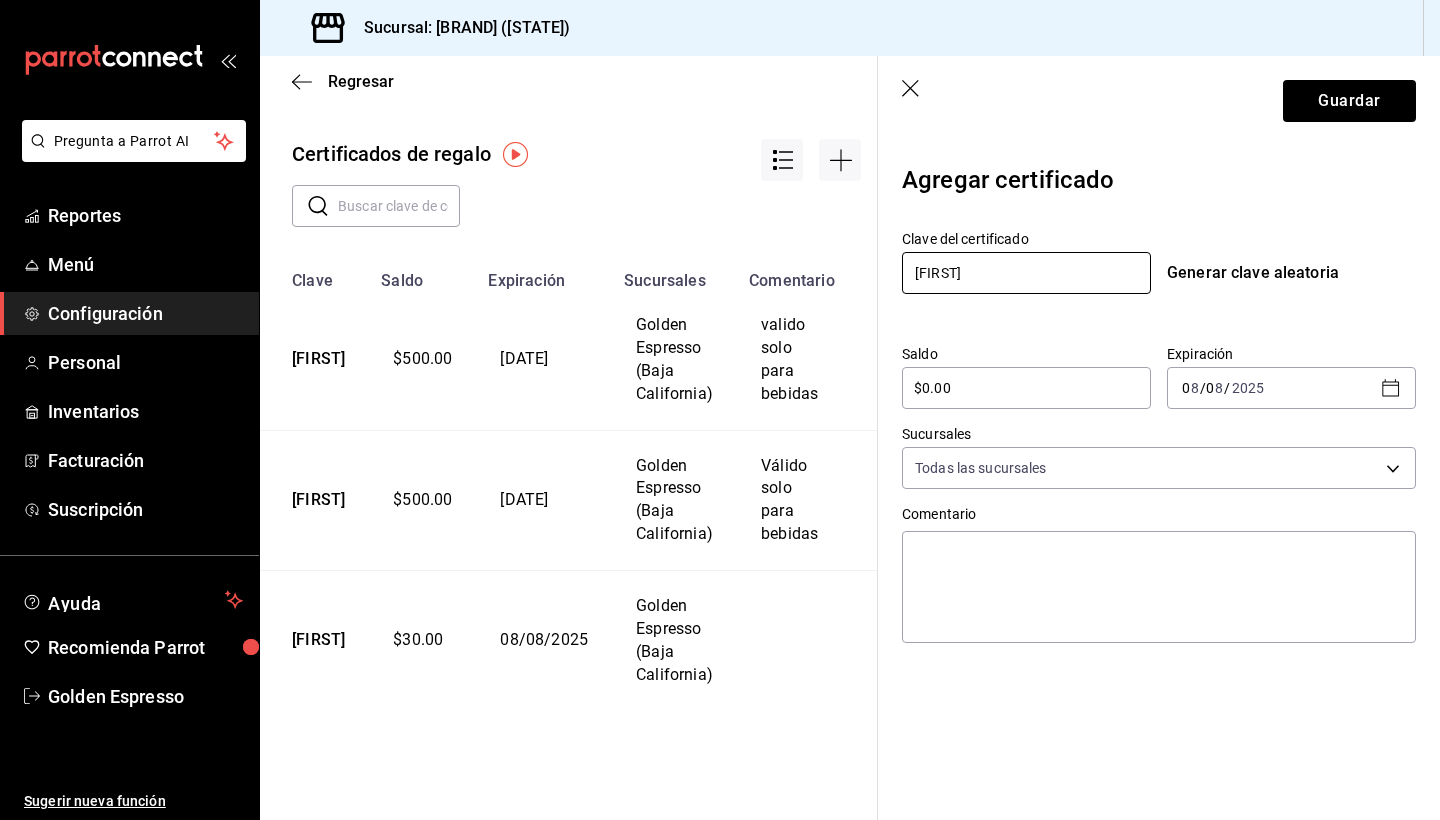 type on "[FIRST]" 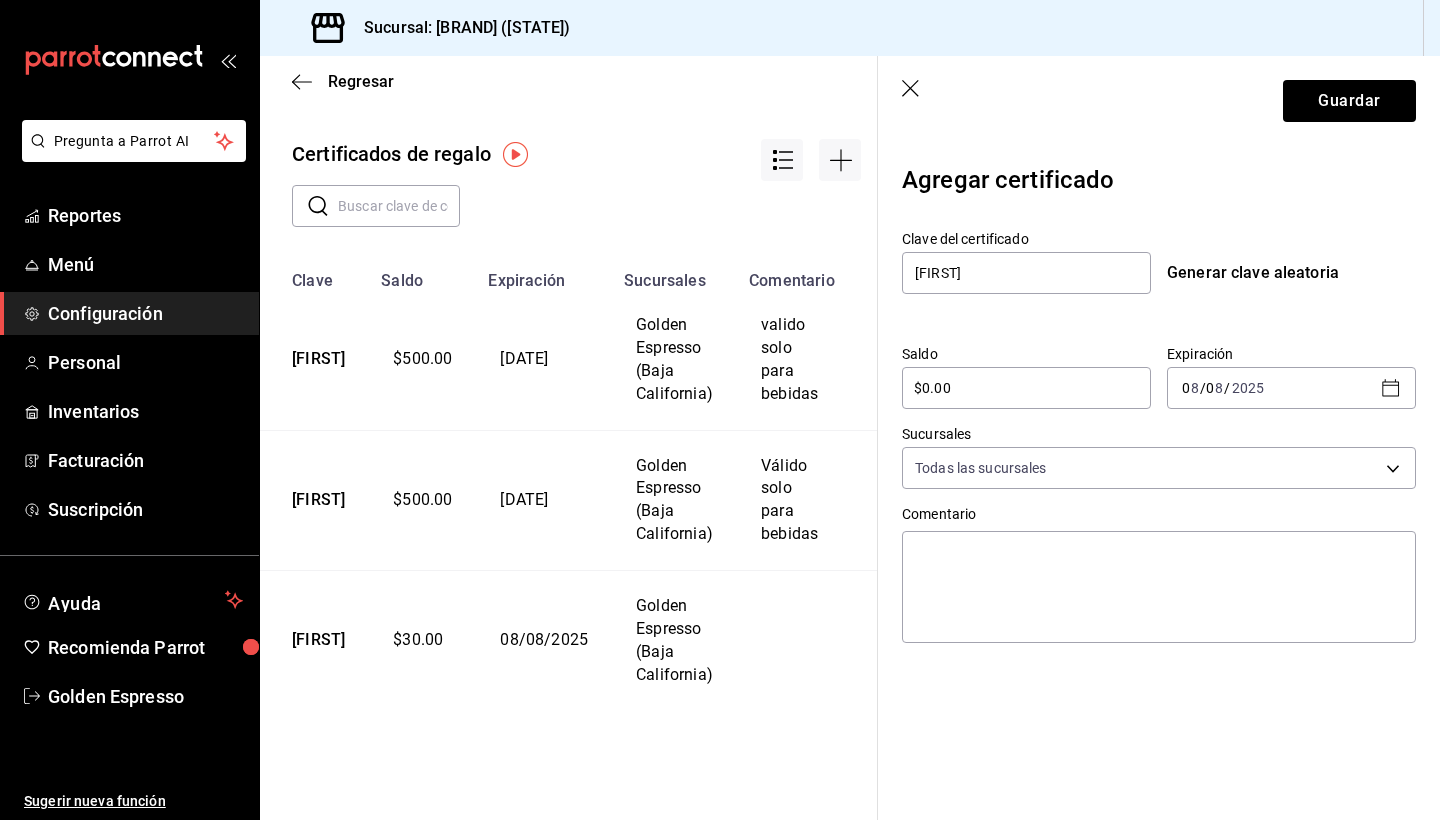 click on "$0.00" at bounding box center (1026, 388) 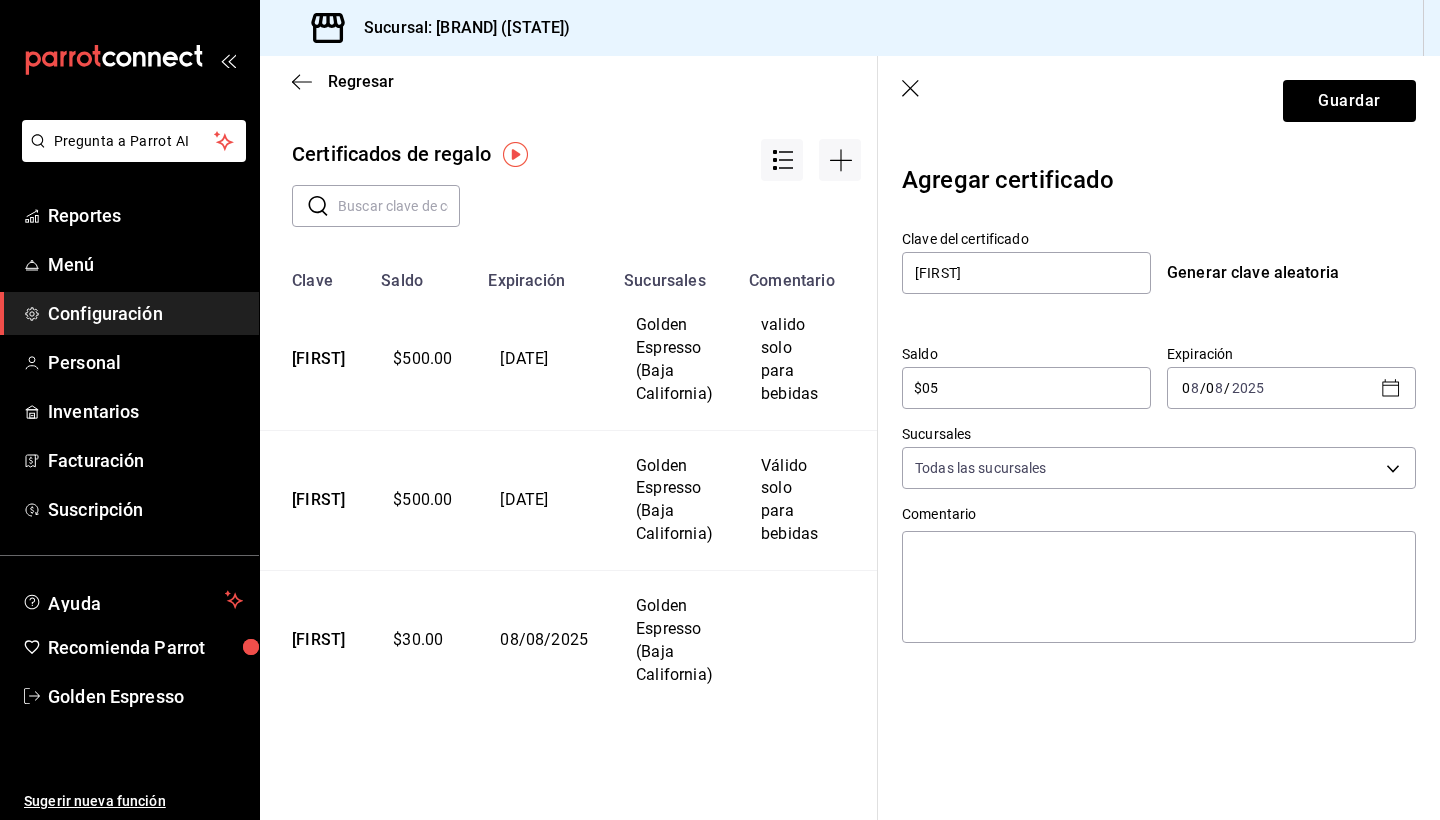 type on "$0" 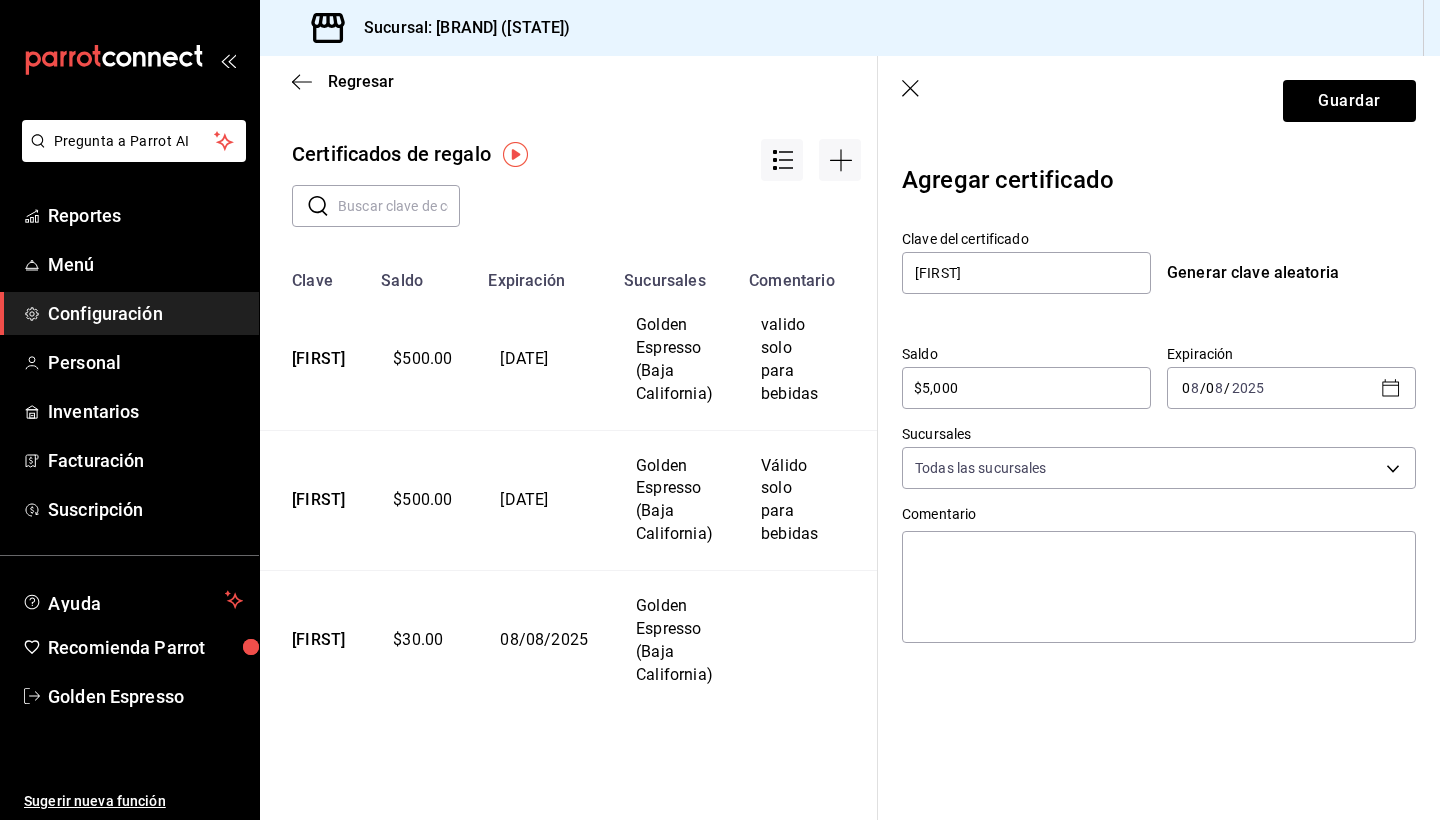 type on "$500" 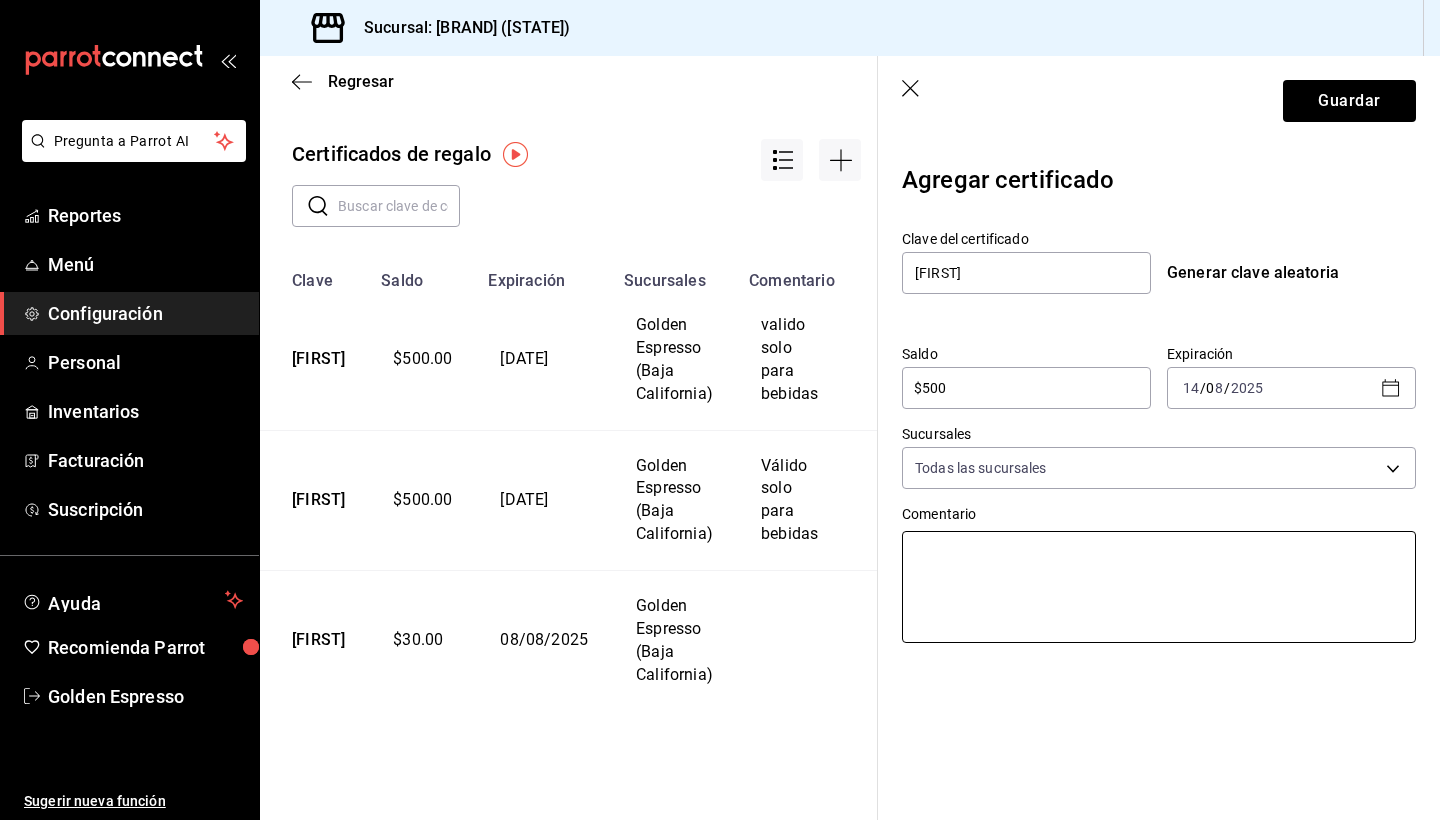 click at bounding box center (1159, 587) 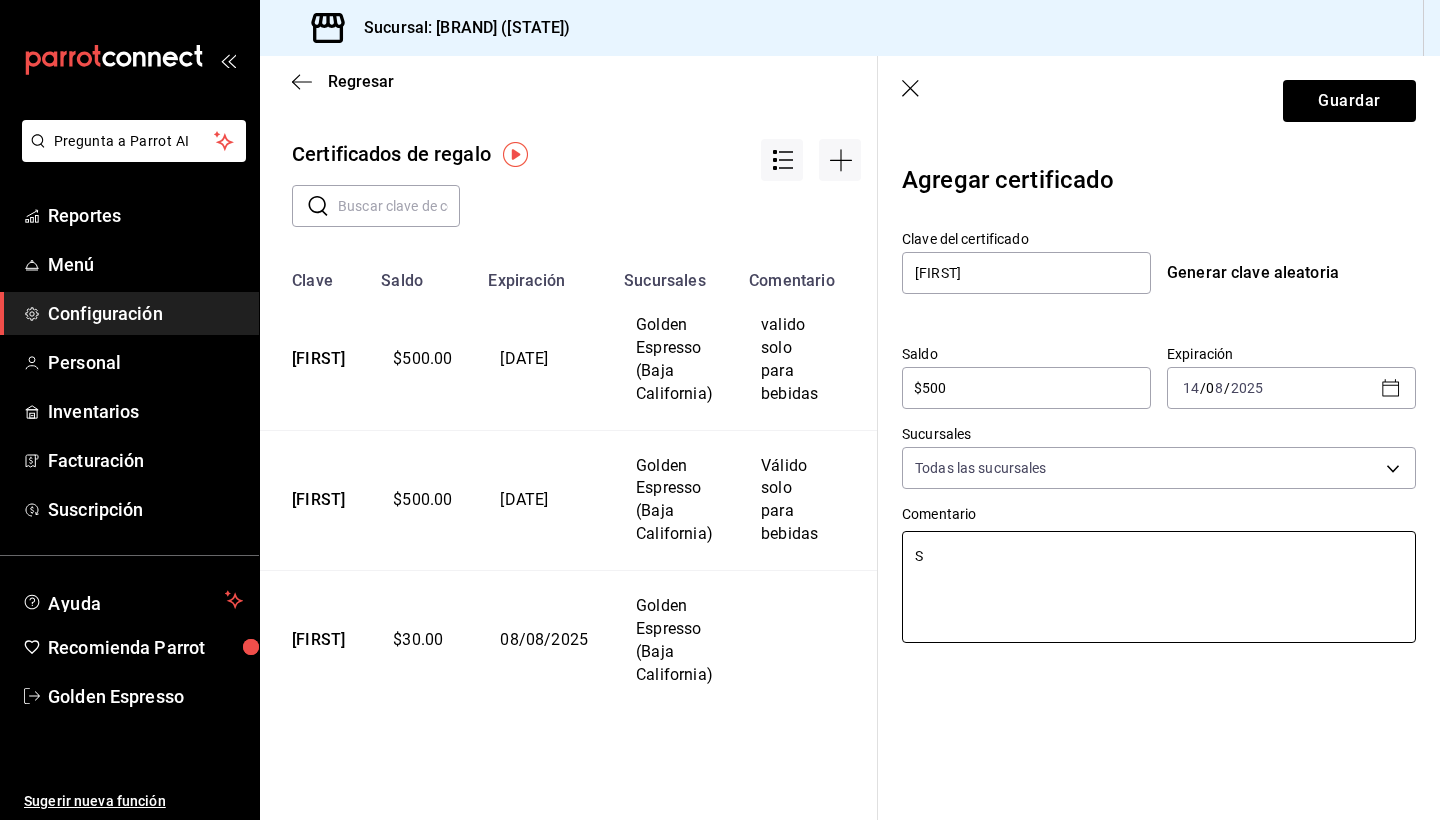 type on "x" 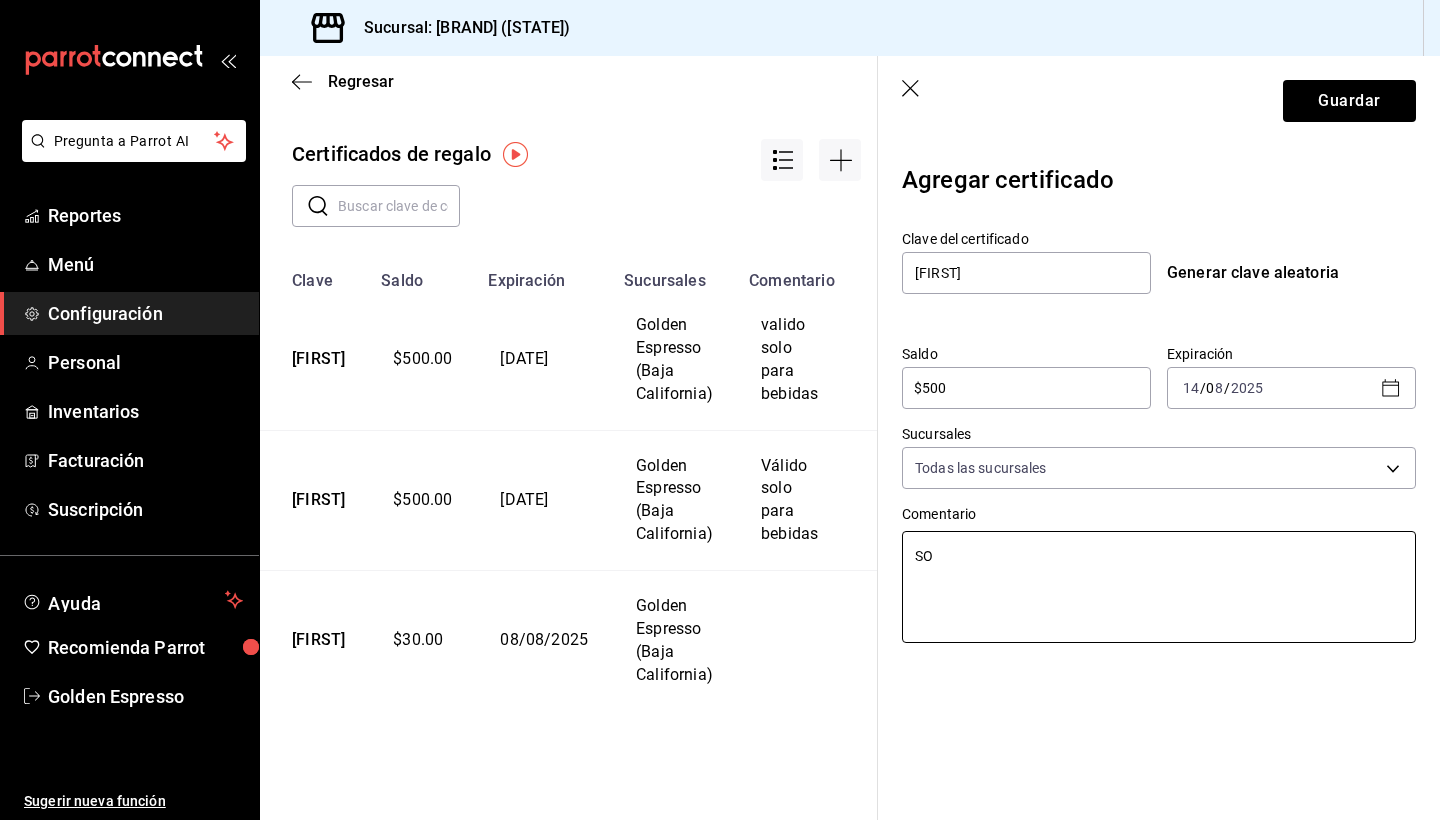 type on "SOL" 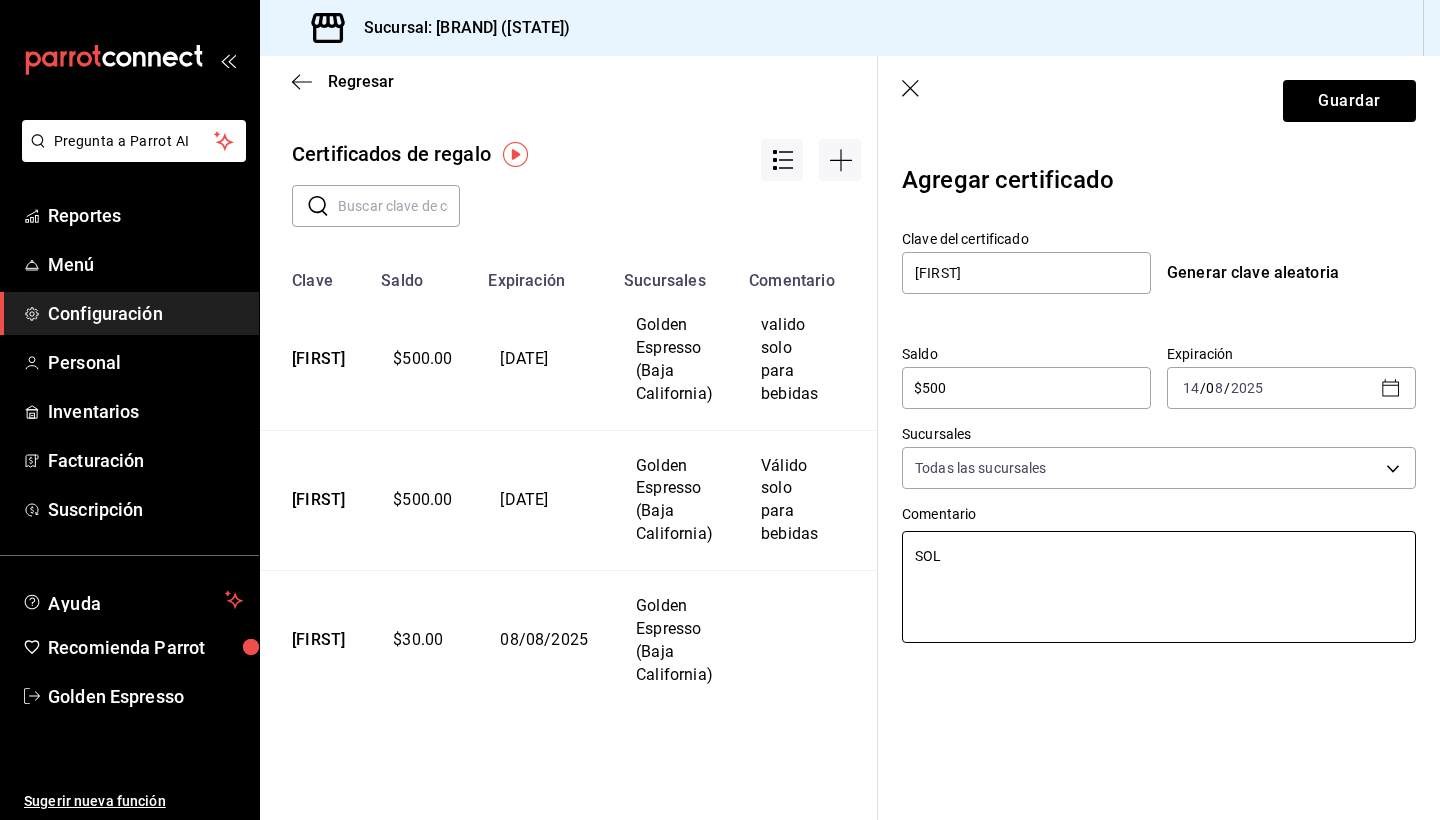 type on "SOLO" 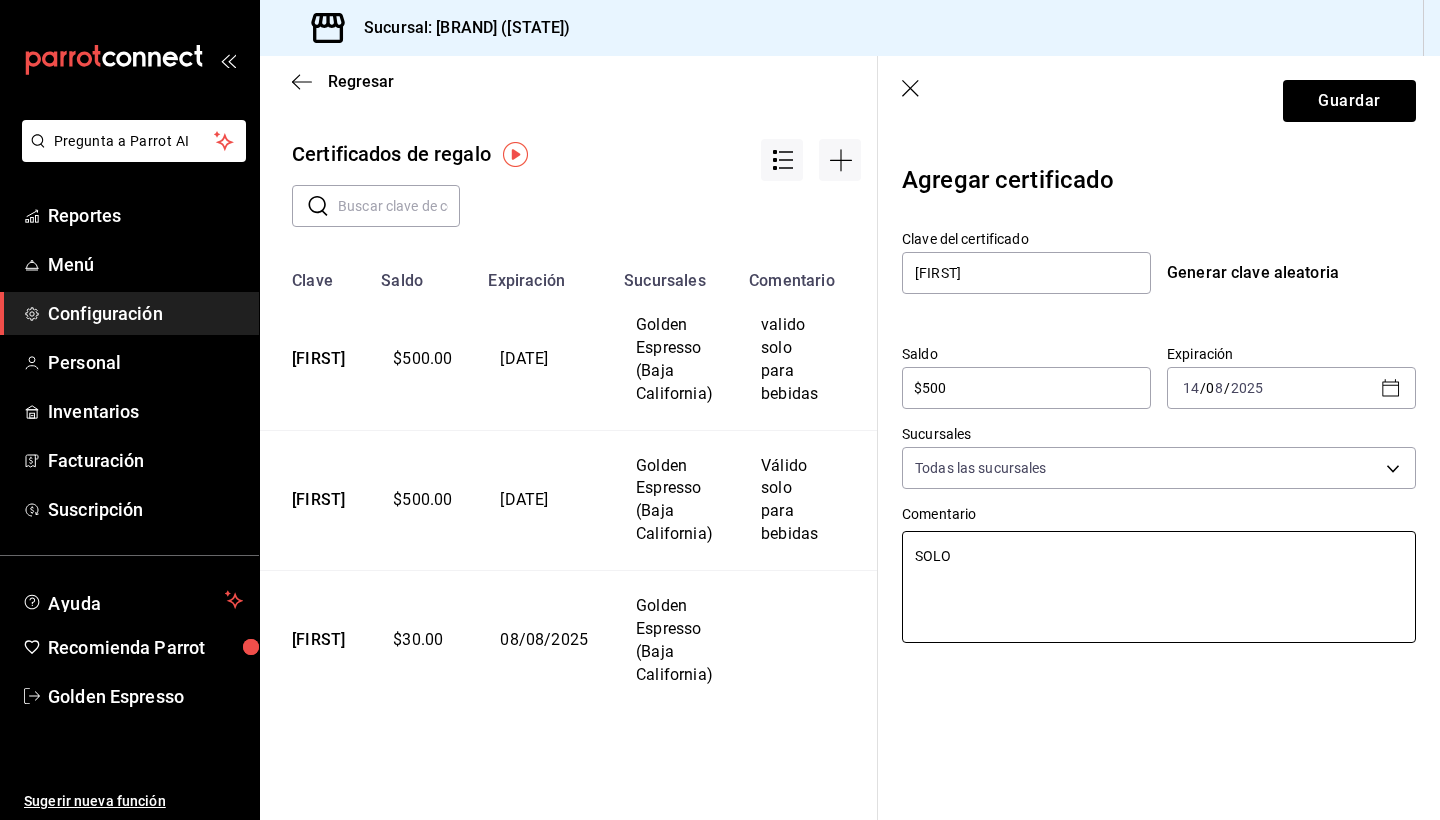 type on "x" 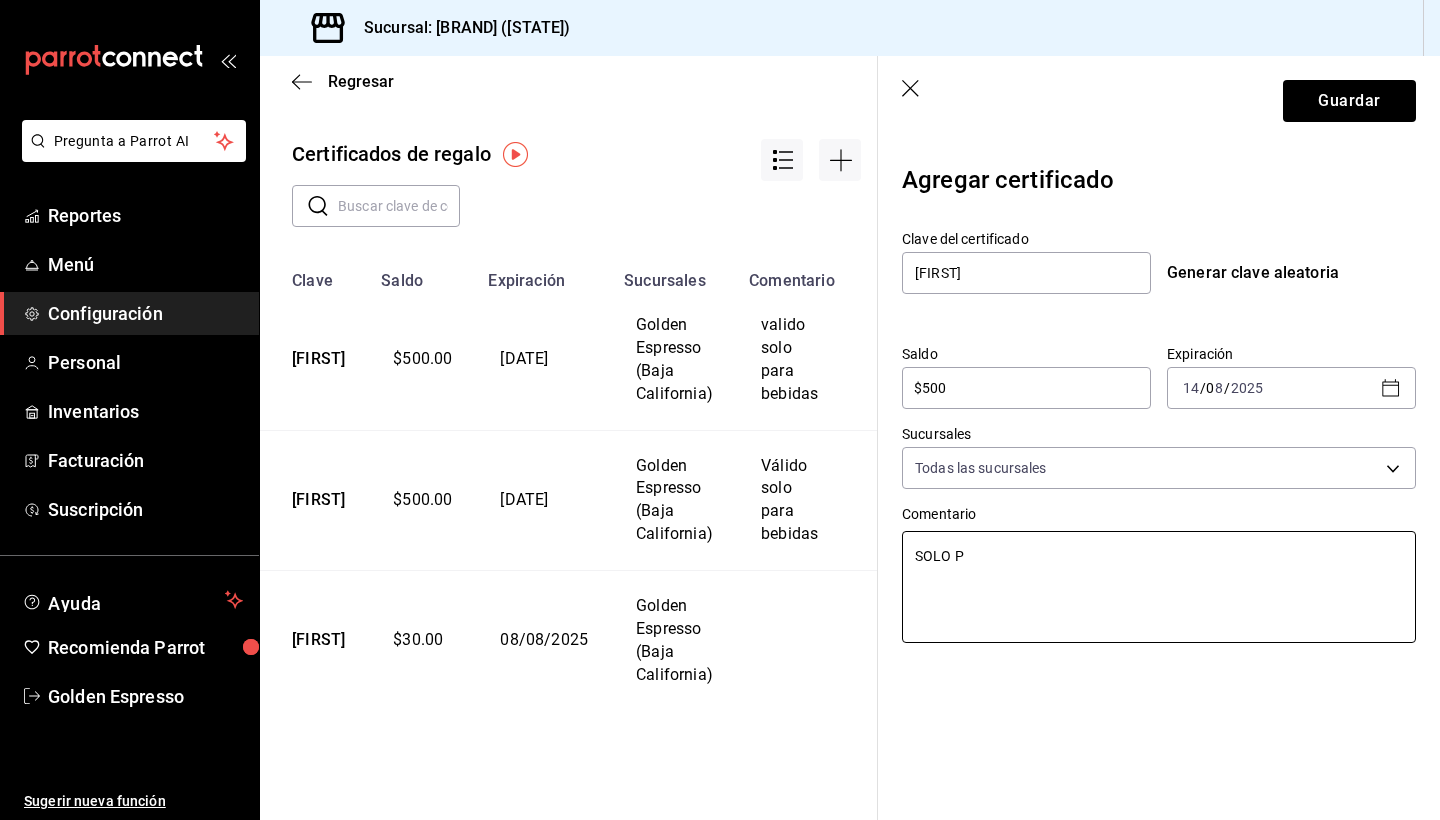 type on "x" 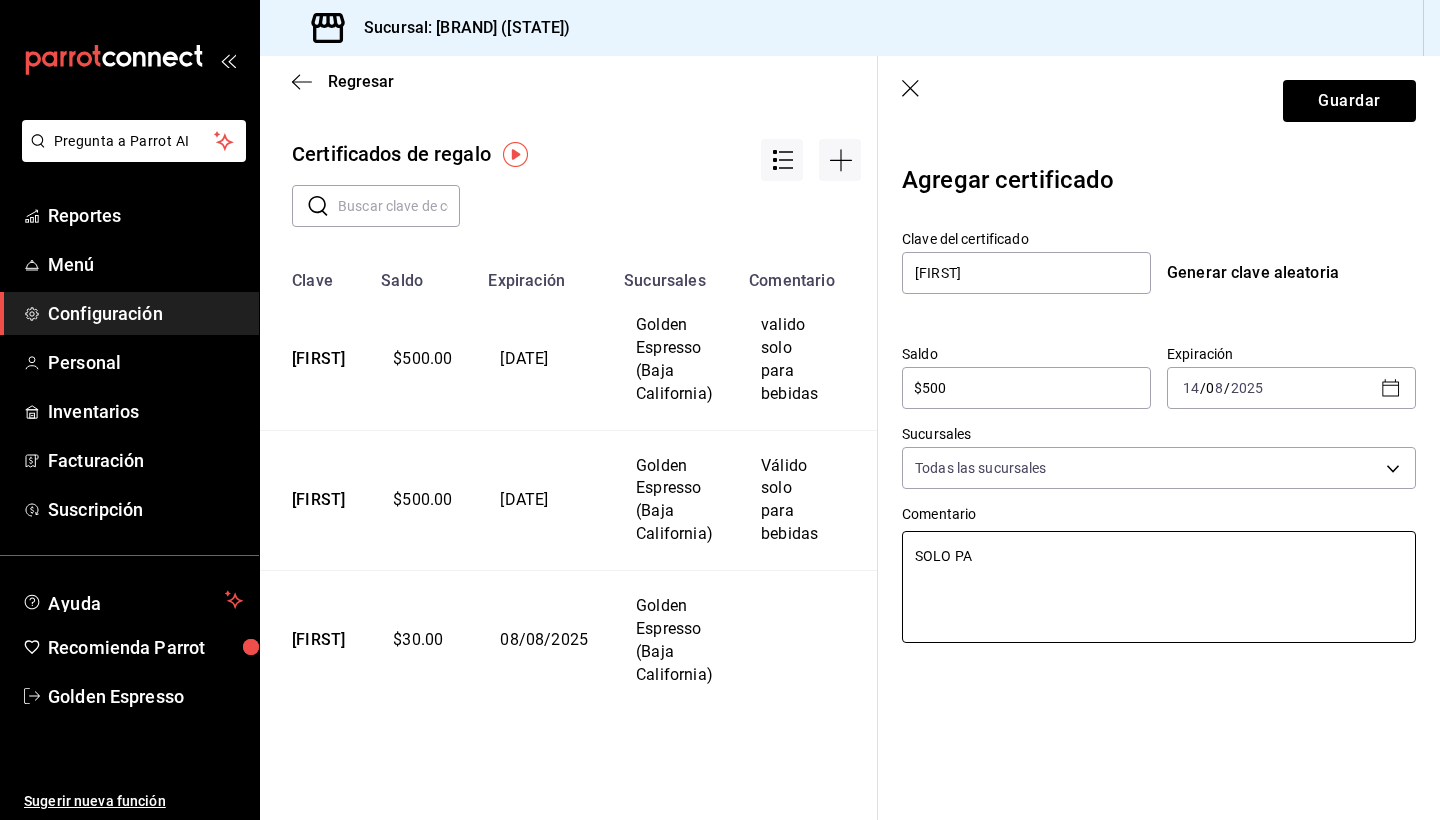 type on "x" 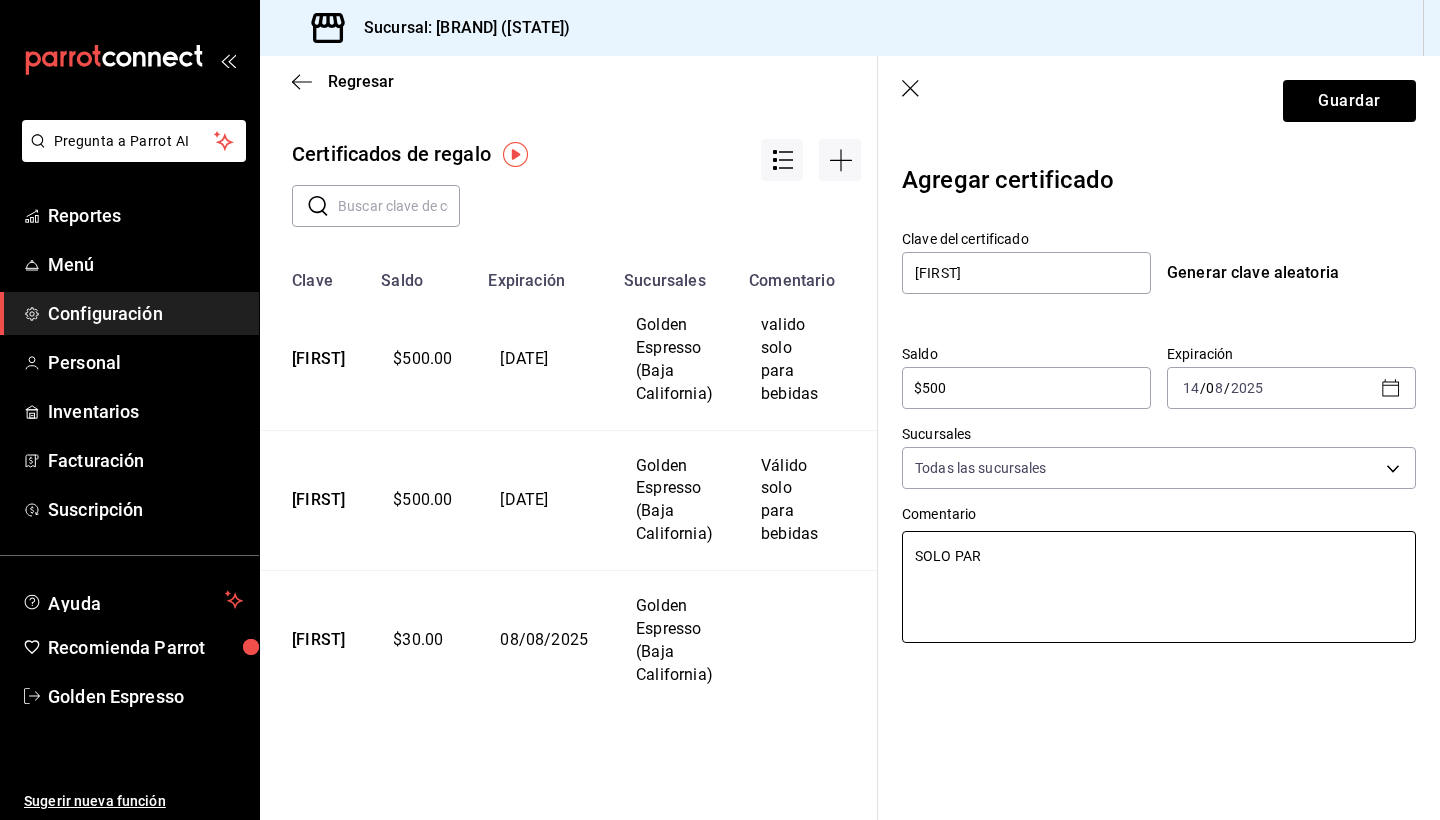type on "x" 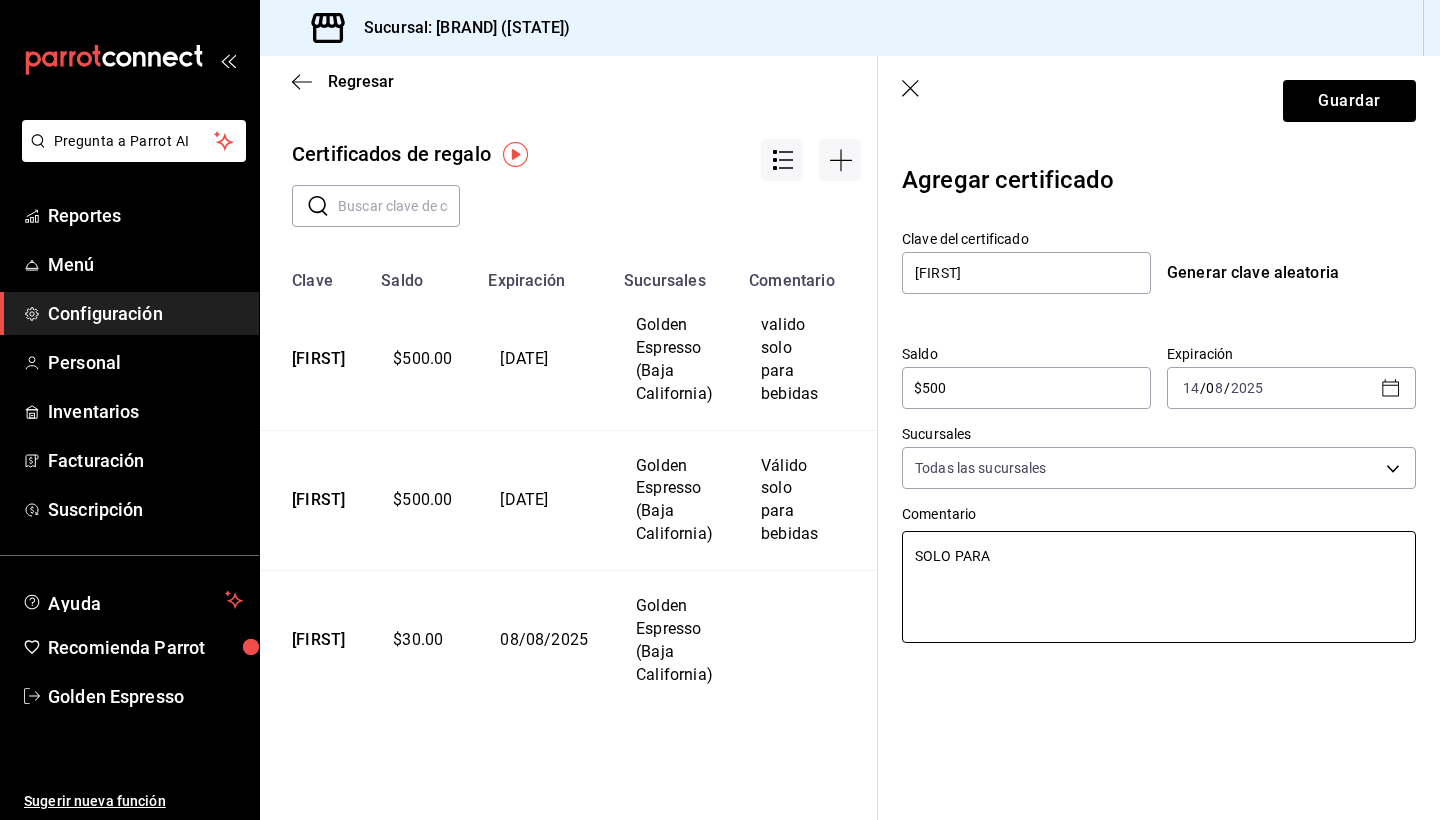 type on "x" 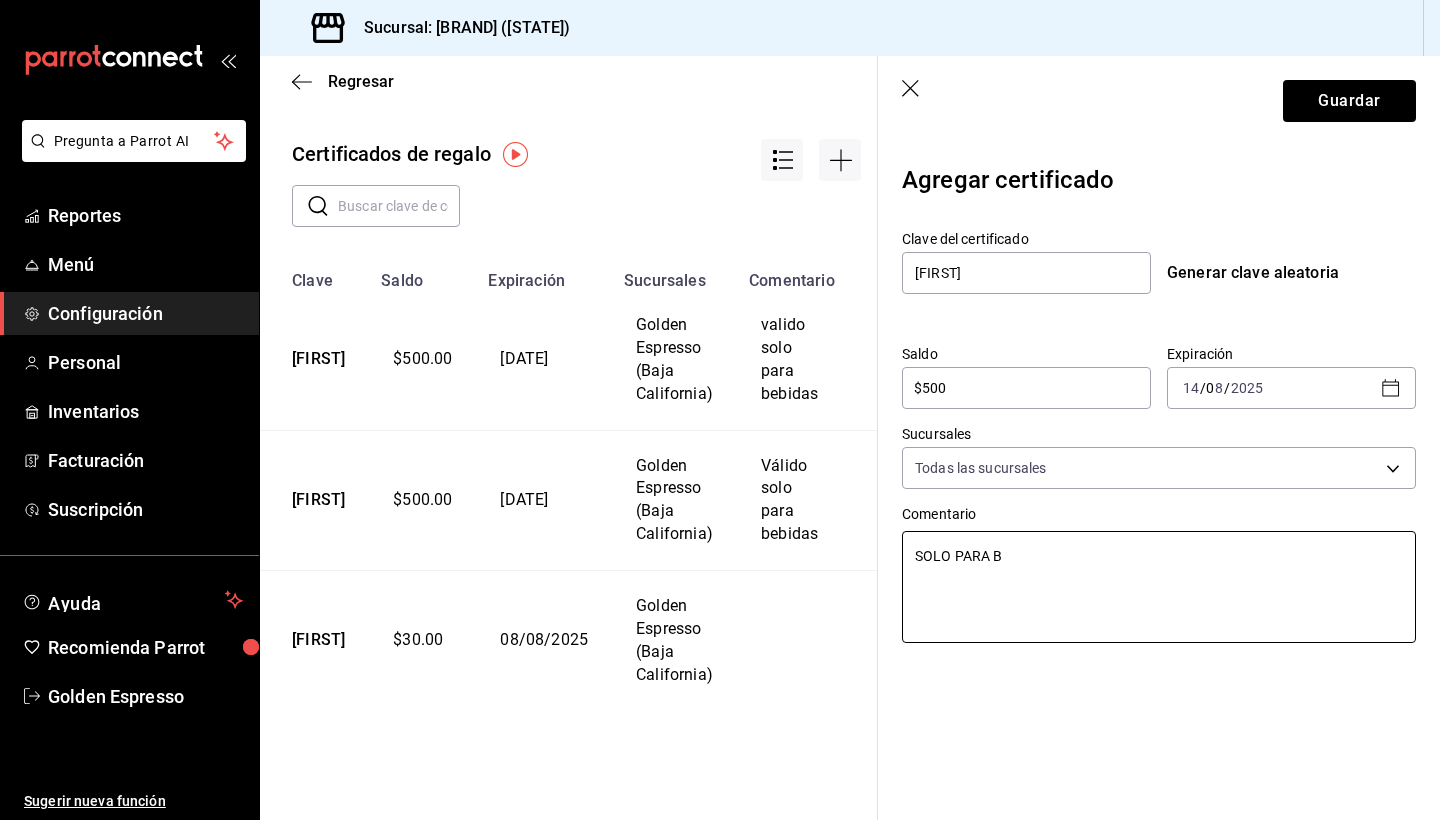 type on "x" 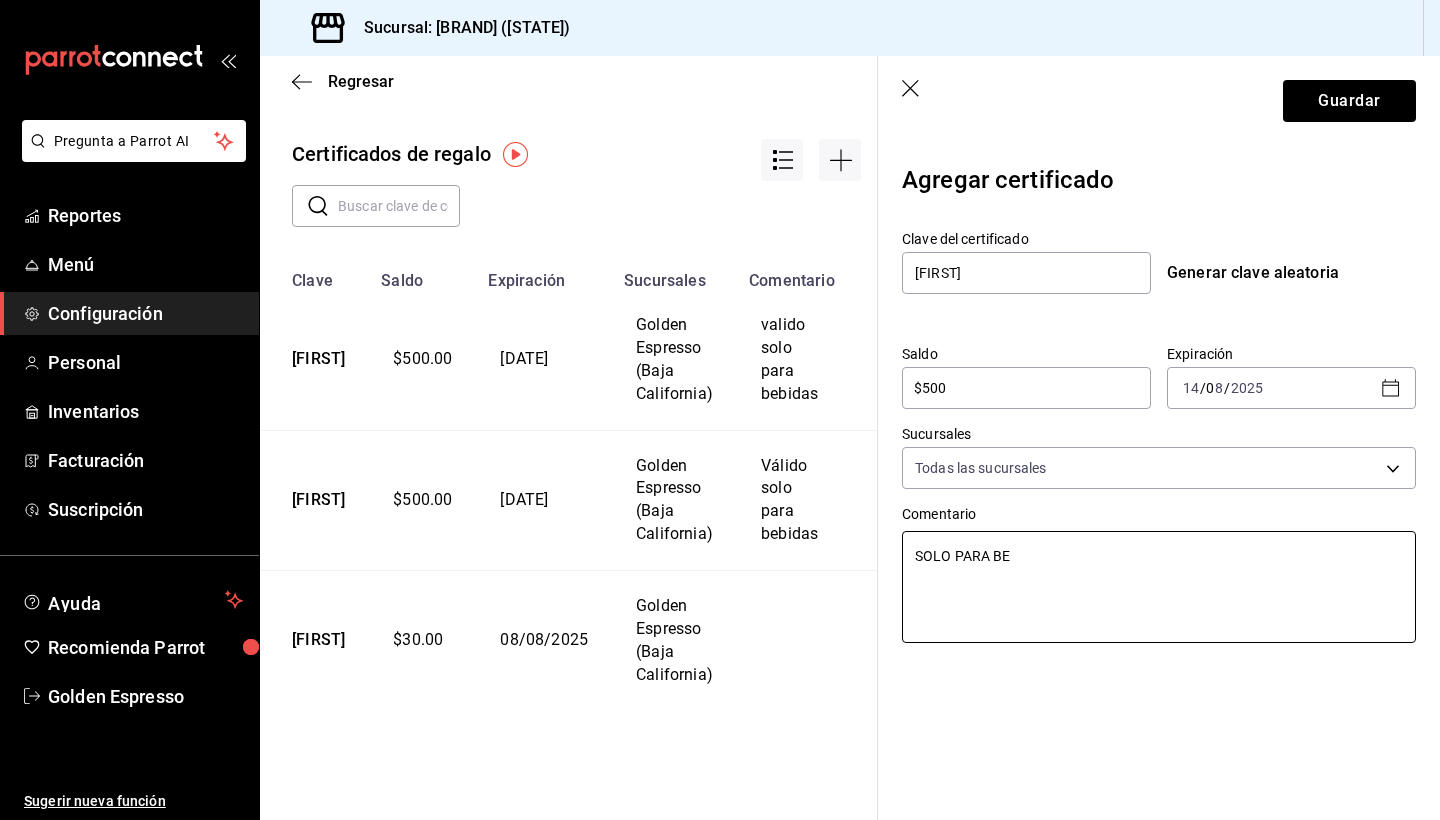 type on "SOLO PARA BEB" 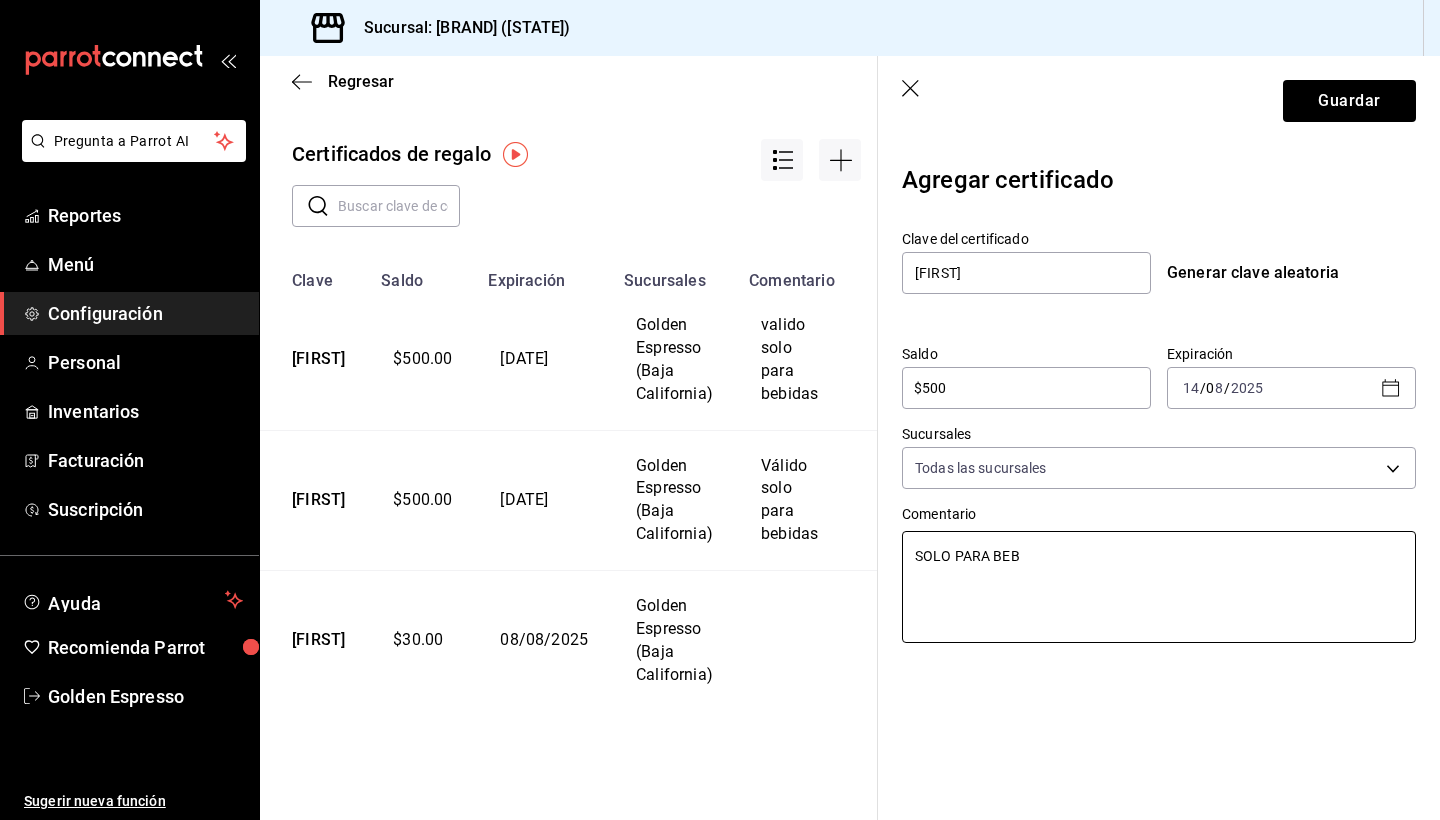 type on "x" 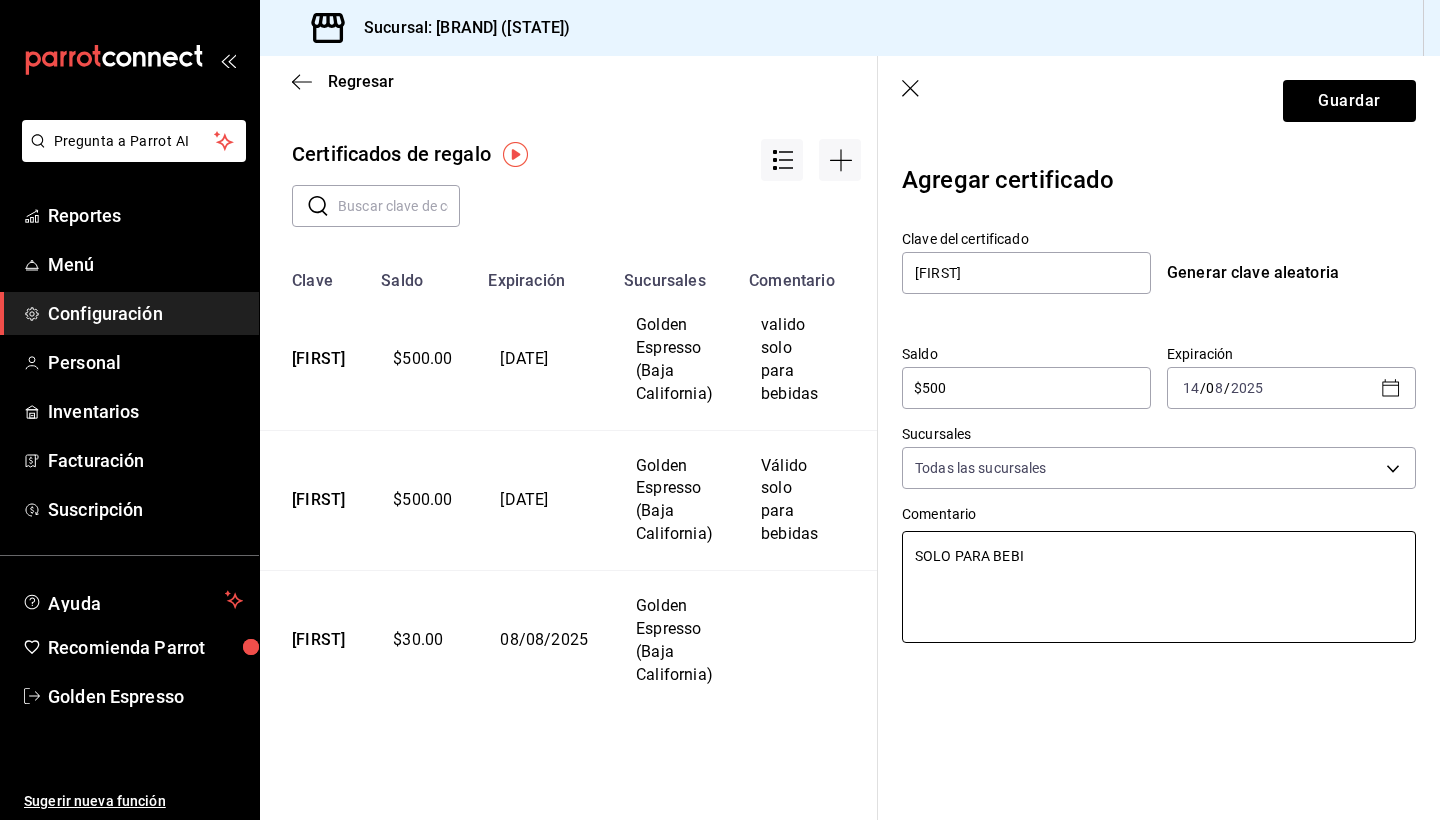 type on "x" 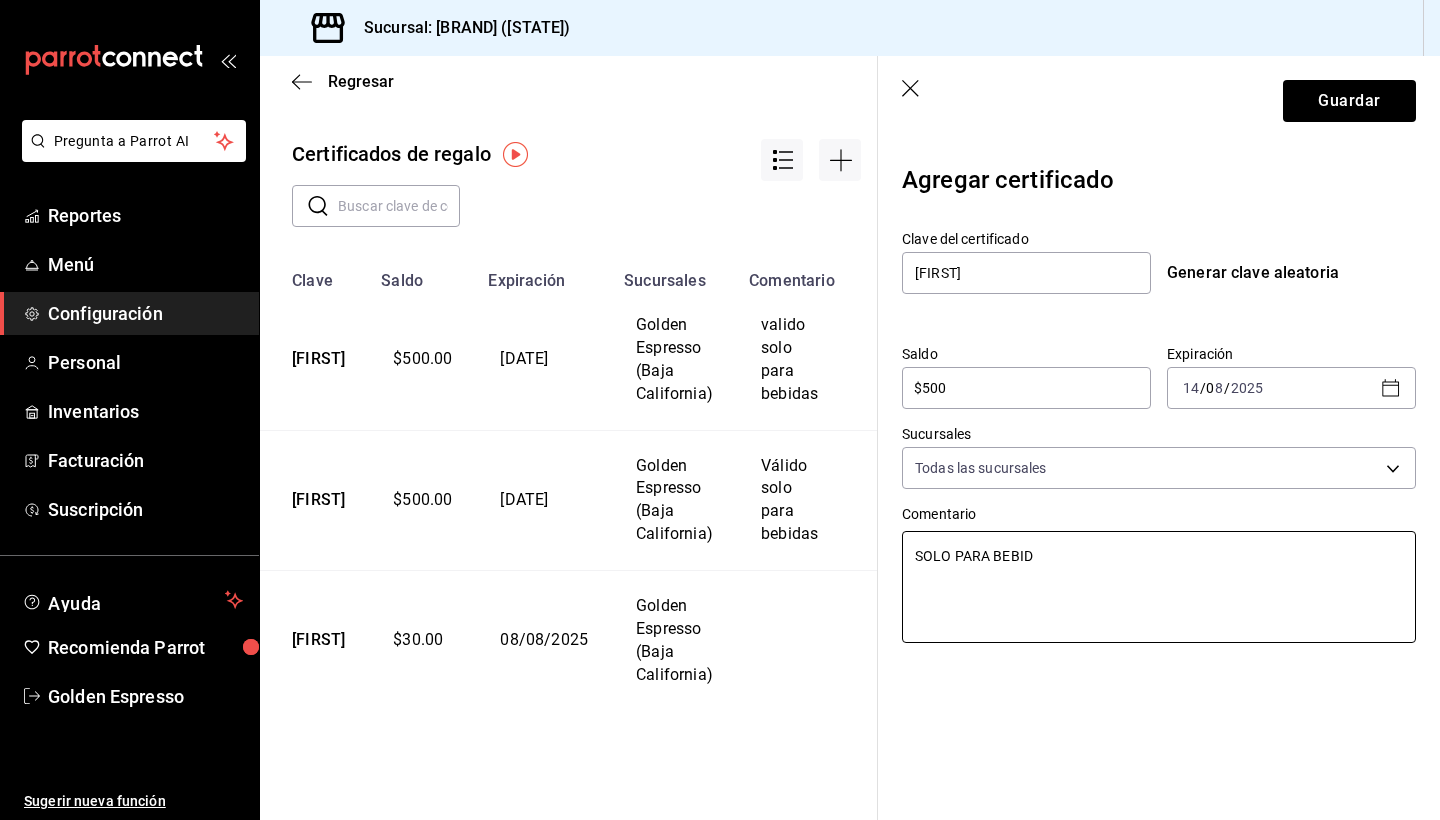type on "x" 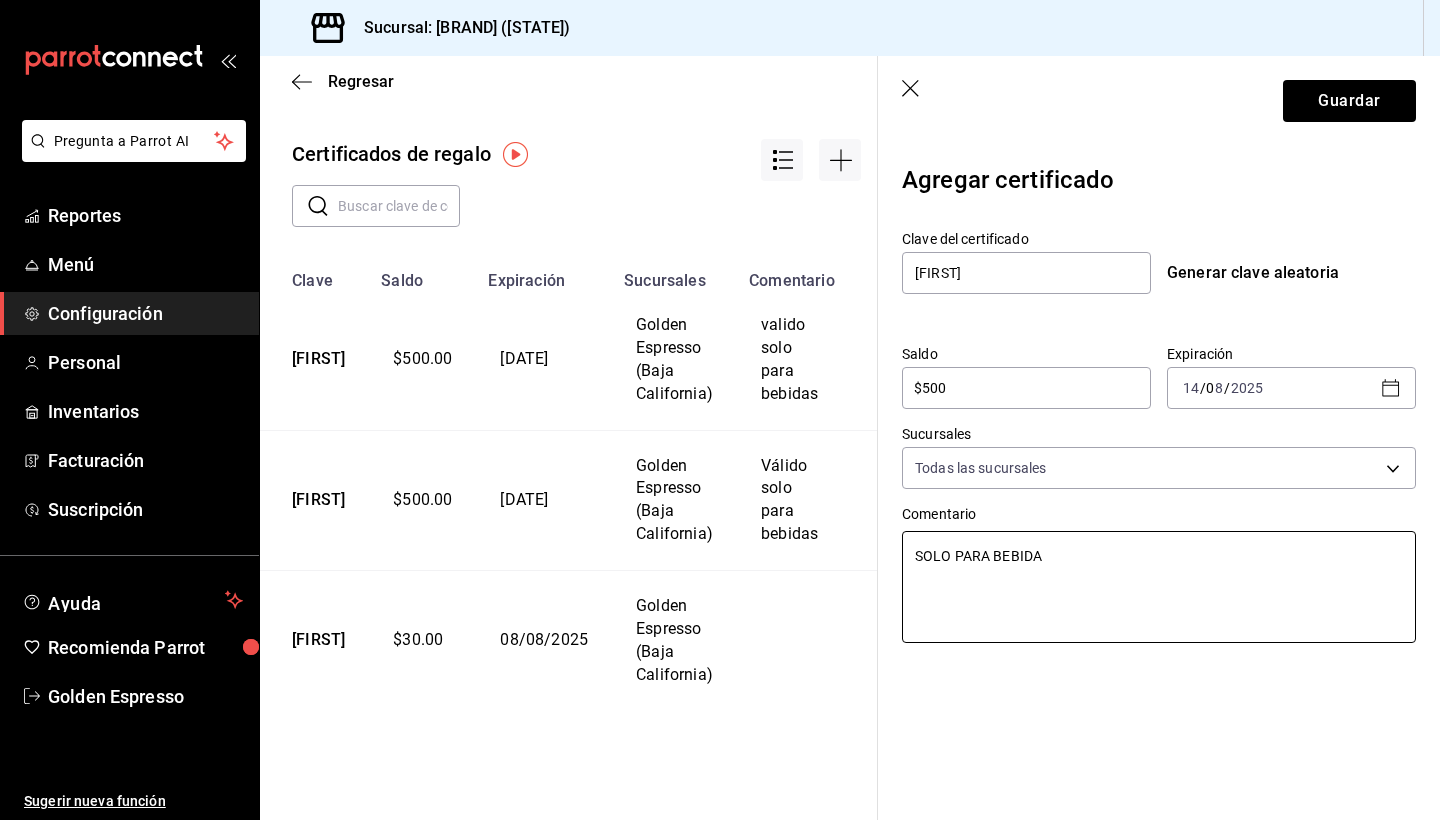 type on "x" 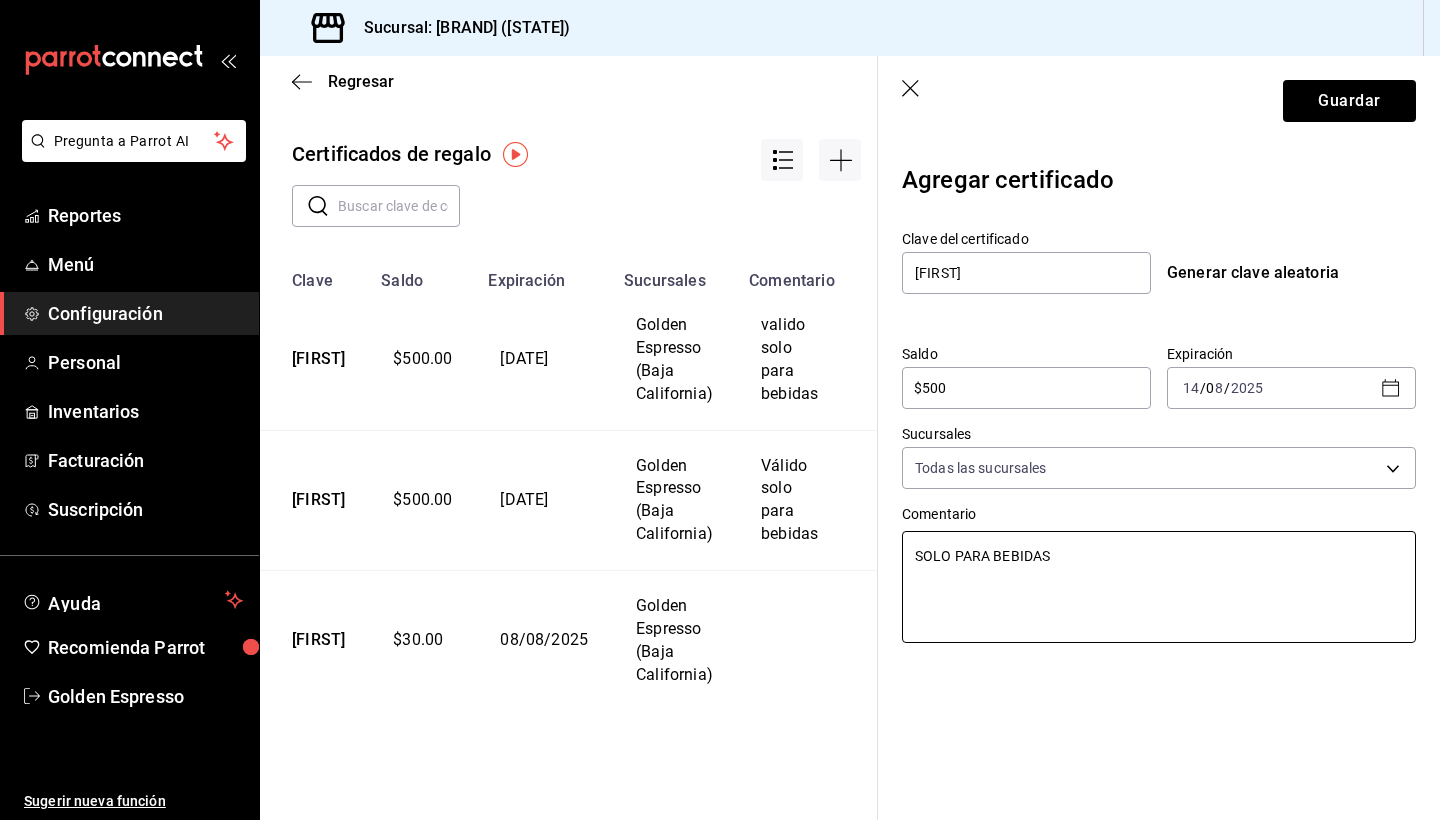 type on "x" 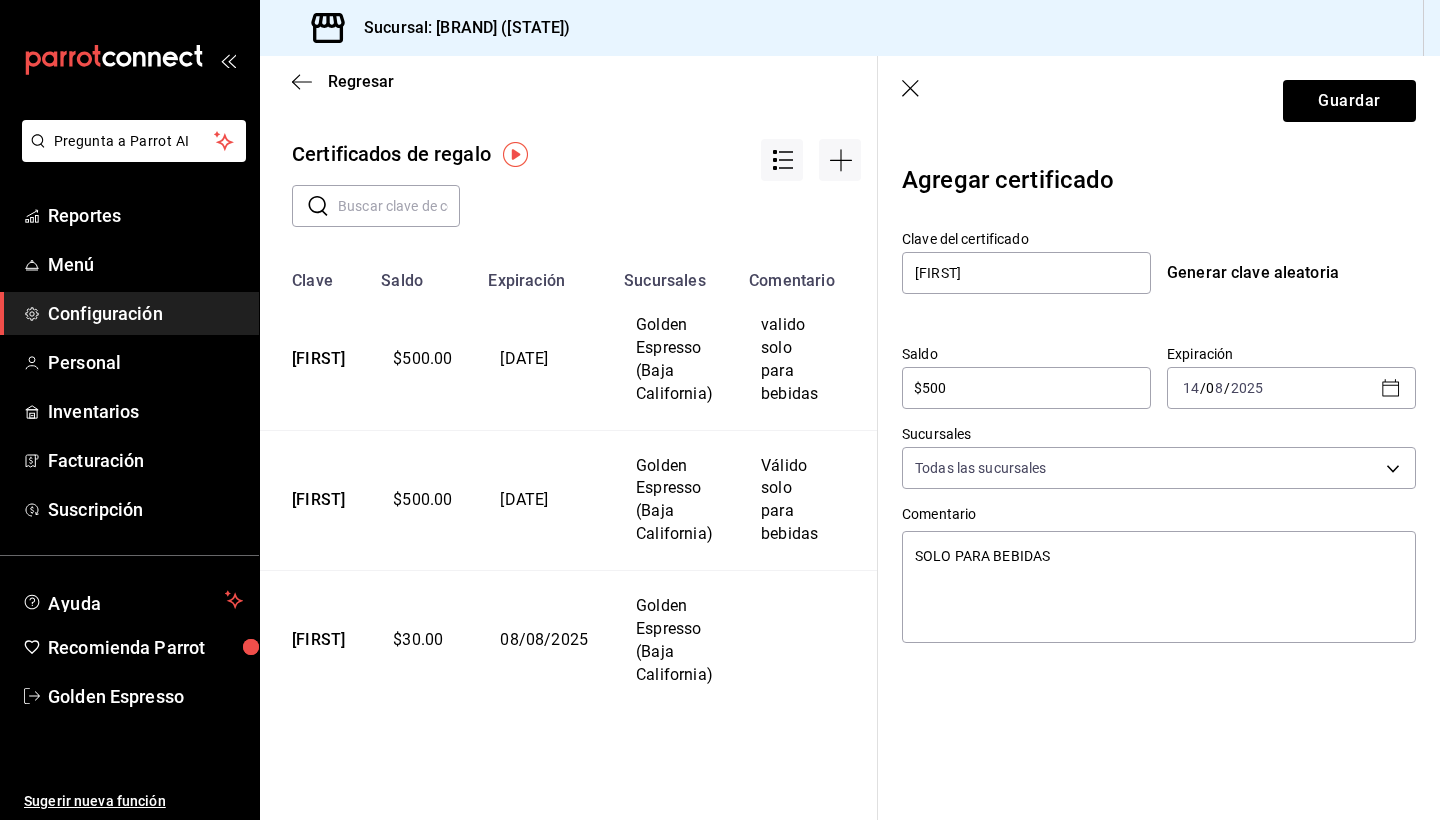 click on "Guardar Agregar certificado Clave del certificado [FIRST] Generar clave aleatoria Saldo $500 ​ Expiración [DATE] [DATE] Sucursales Todas las sucursales [object Object] Comentario SOLO PARA BEBIDAS x" at bounding box center [1159, 438] 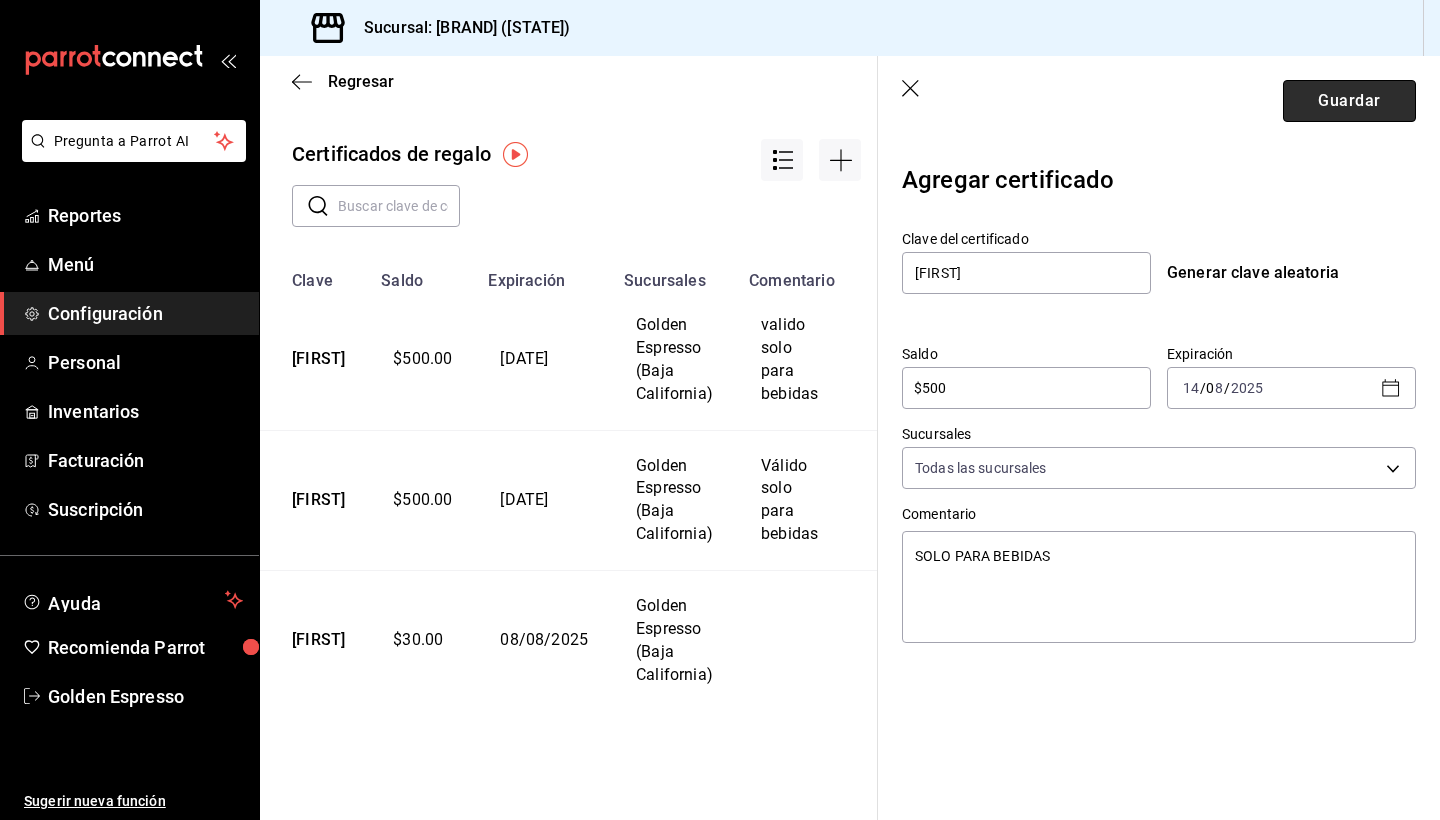 click on "Guardar" at bounding box center (1349, 101) 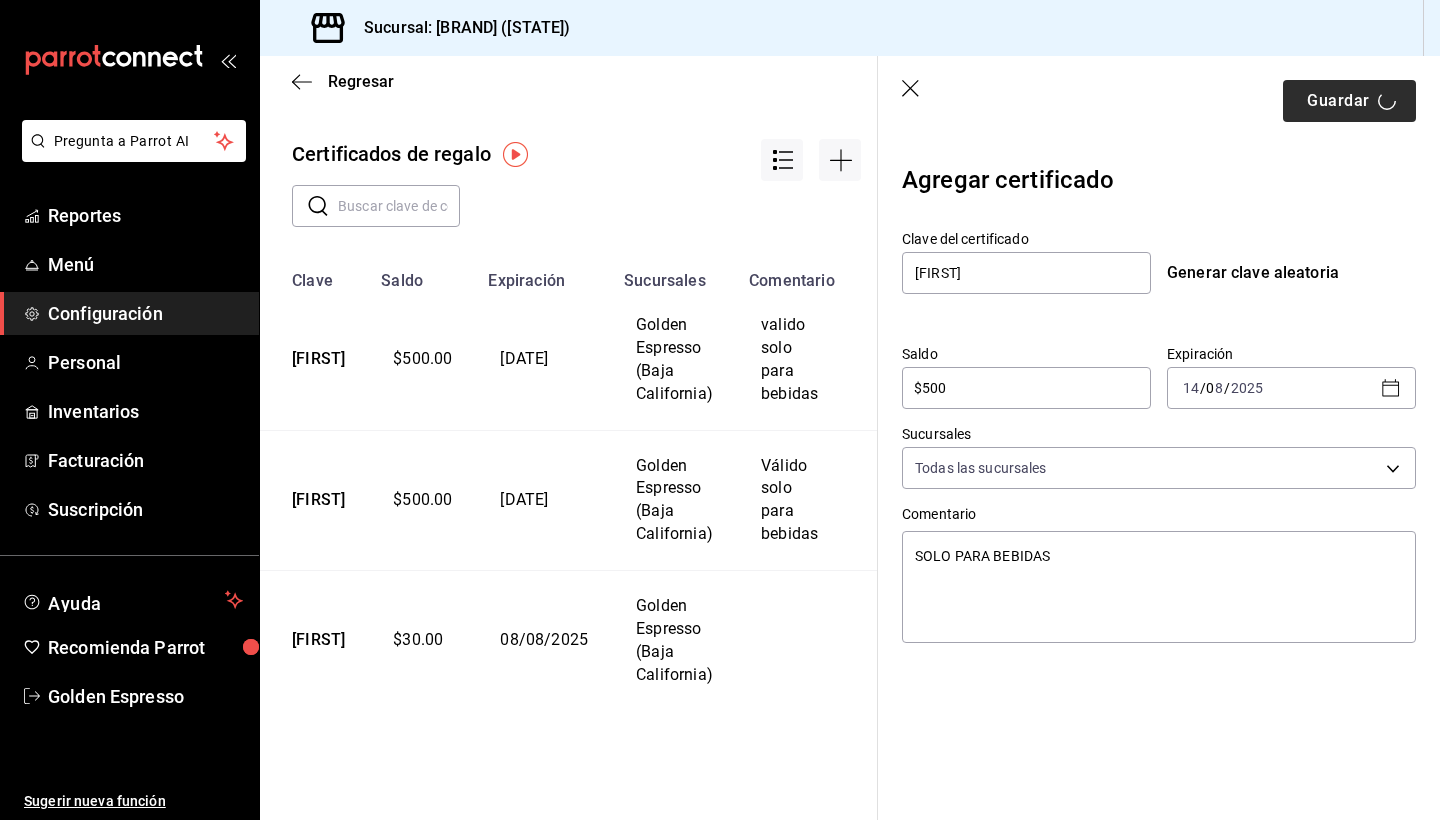 type on "x" 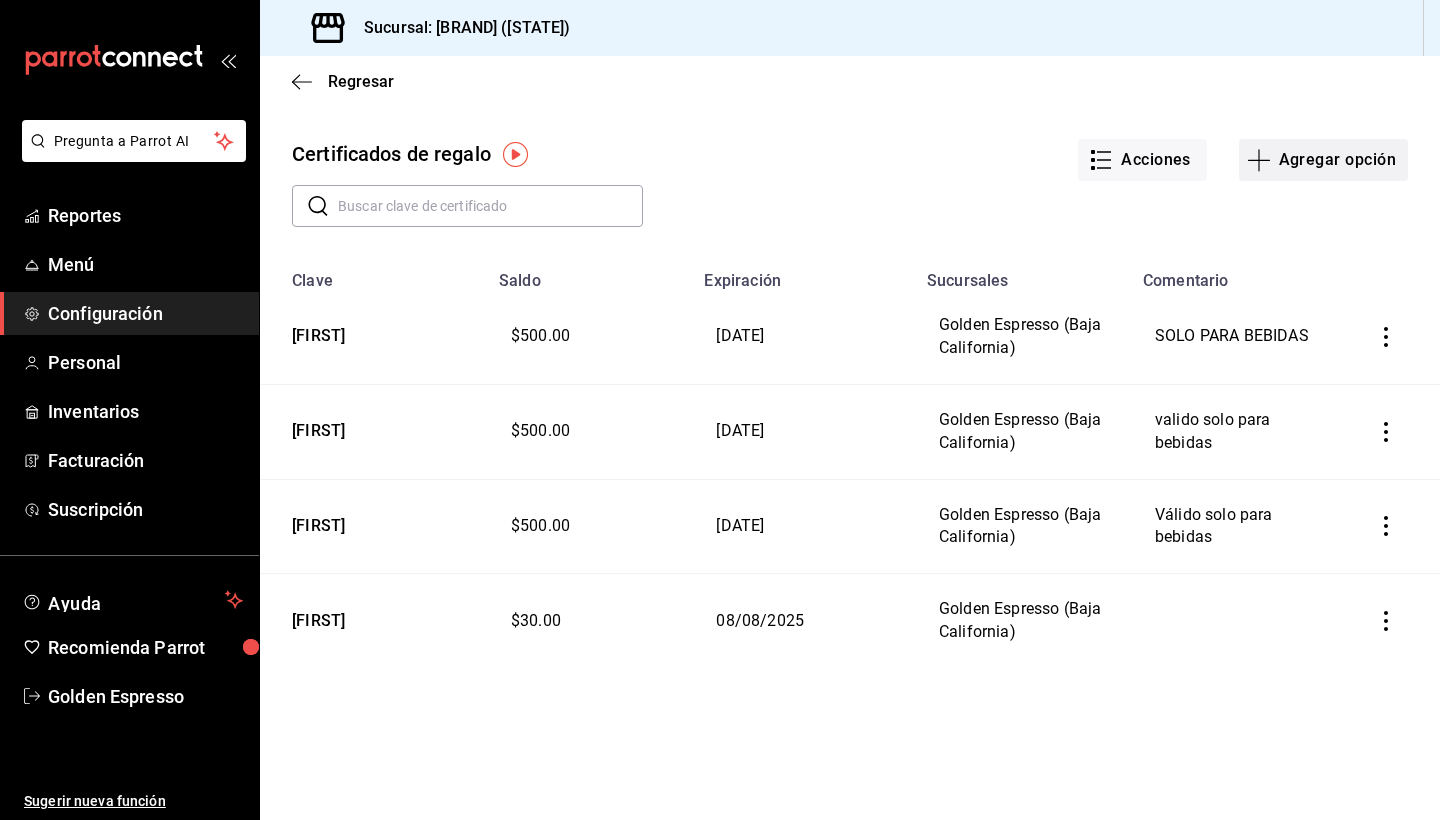 click on "Agregar opción" at bounding box center (1323, 160) 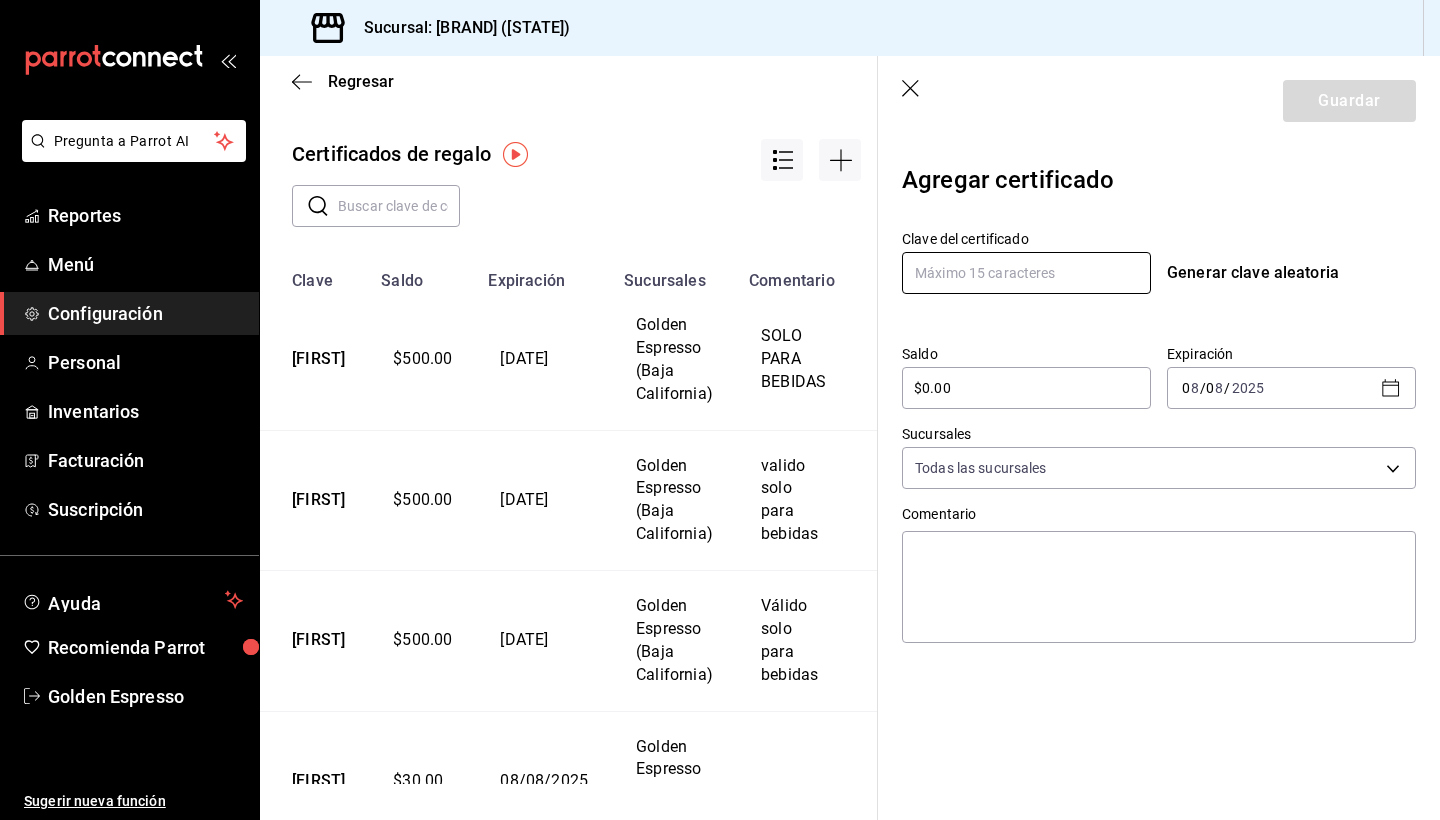 click at bounding box center (1026, 273) 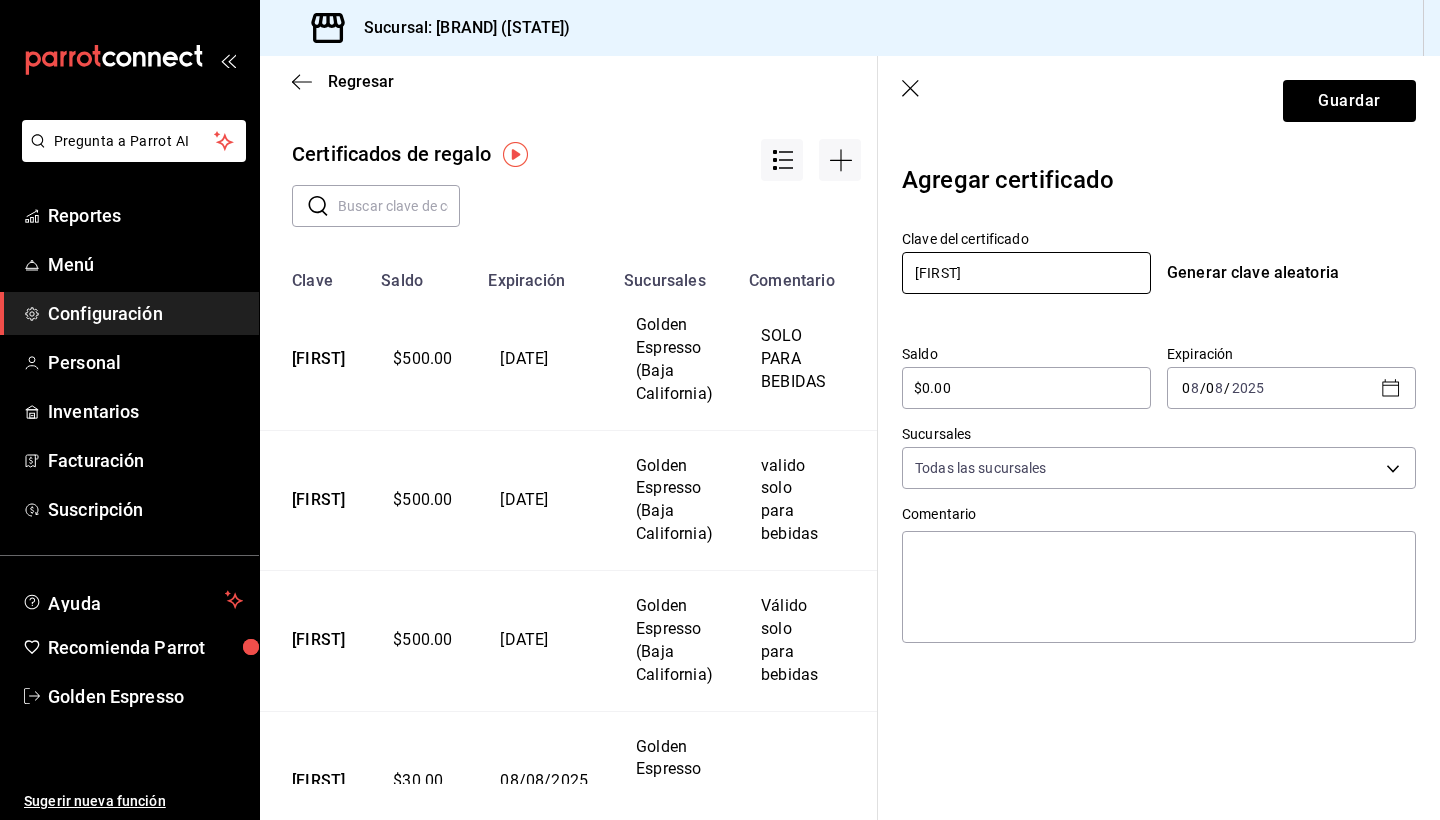 type on "[FIRST]" 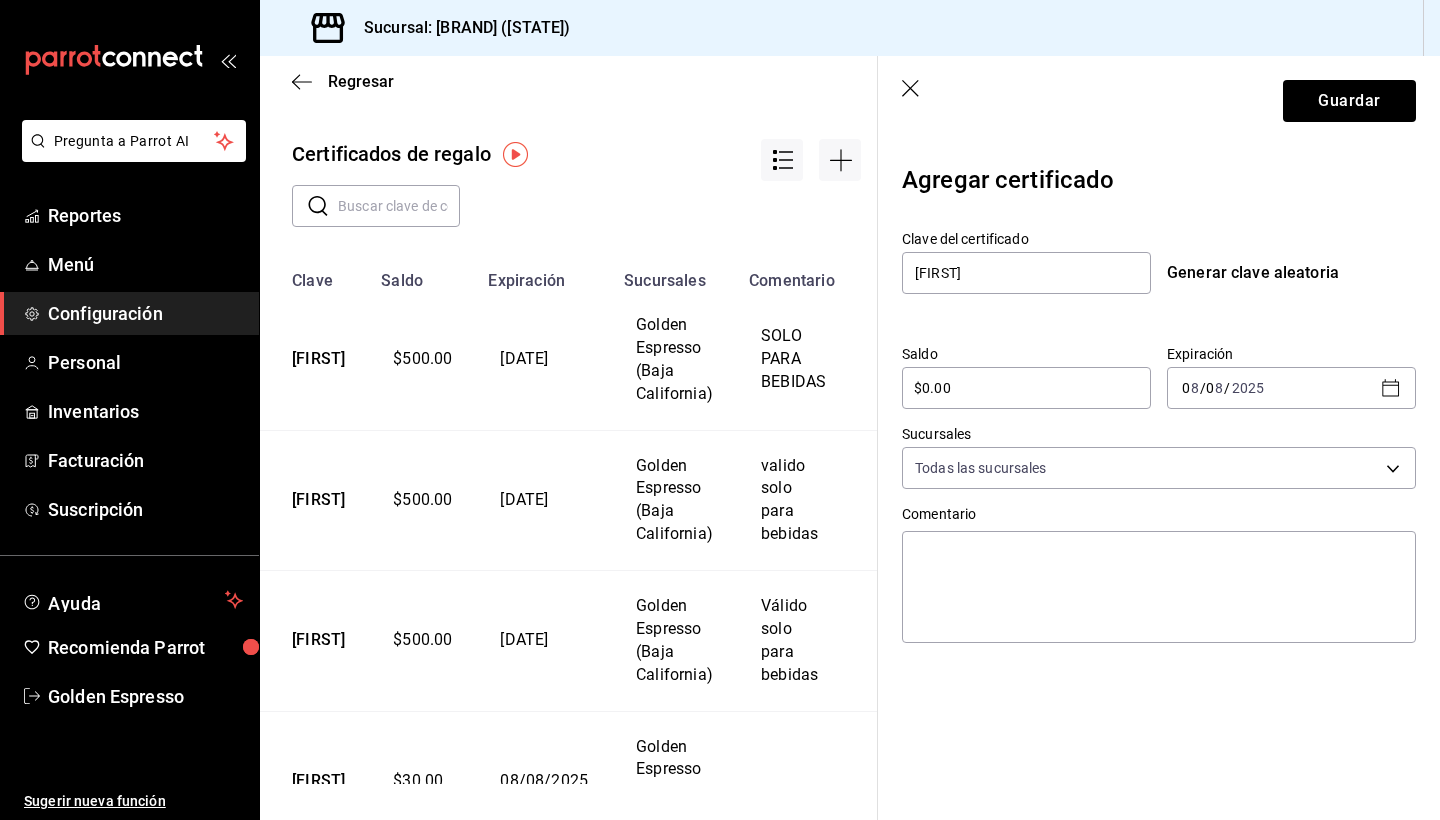 click on "$0.00" at bounding box center [1026, 388] 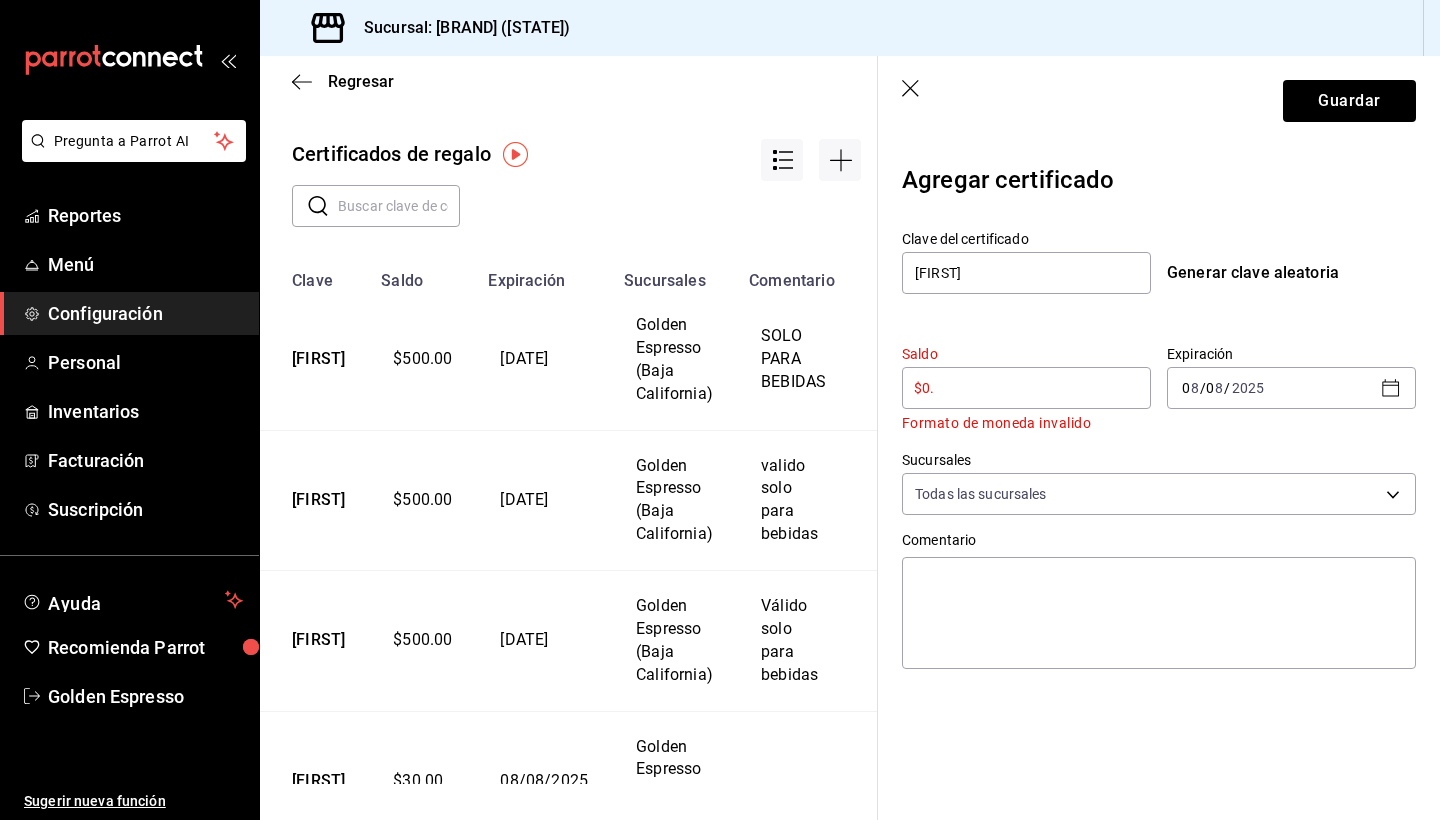 type on "$0" 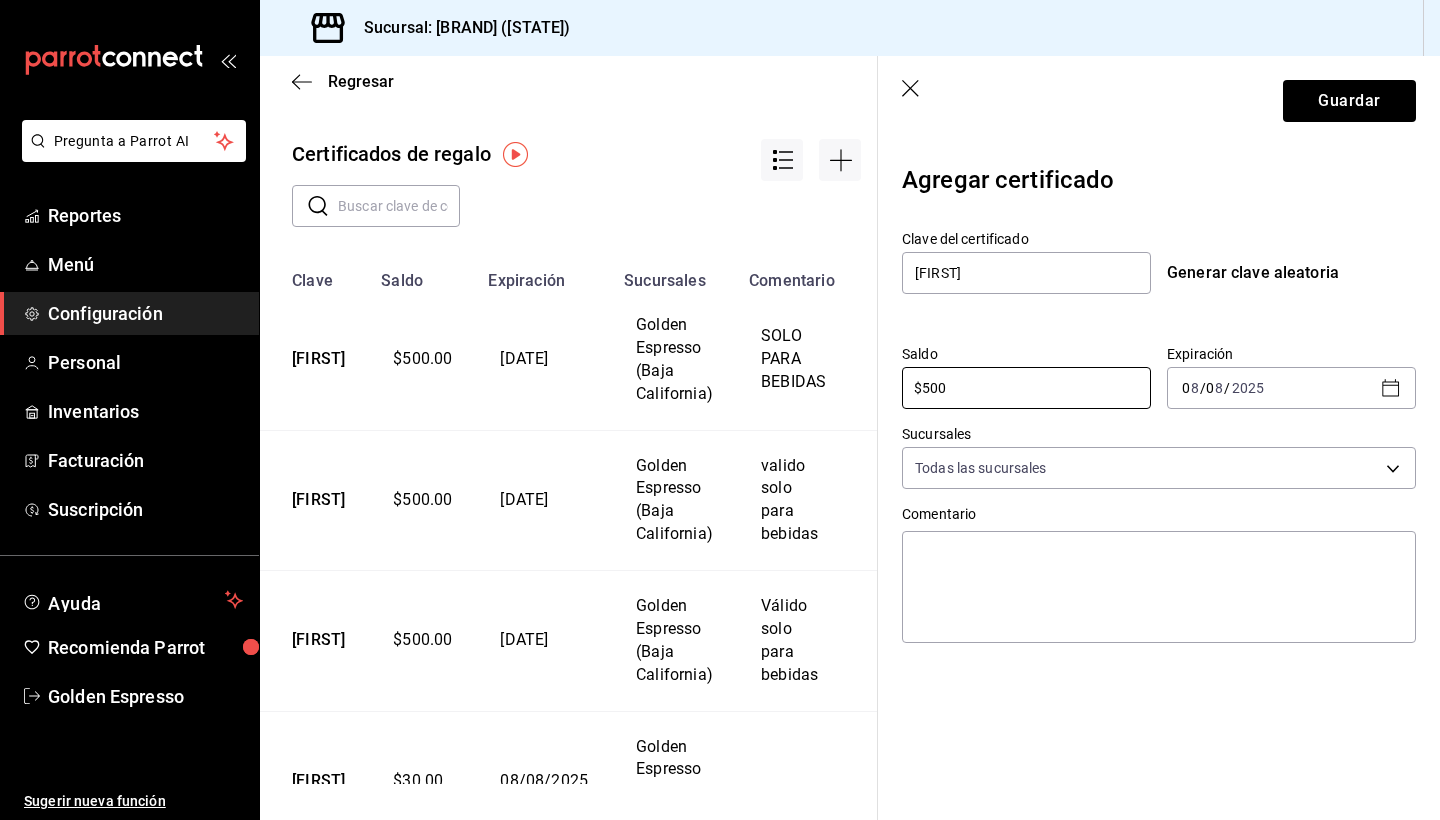 type on "$500" 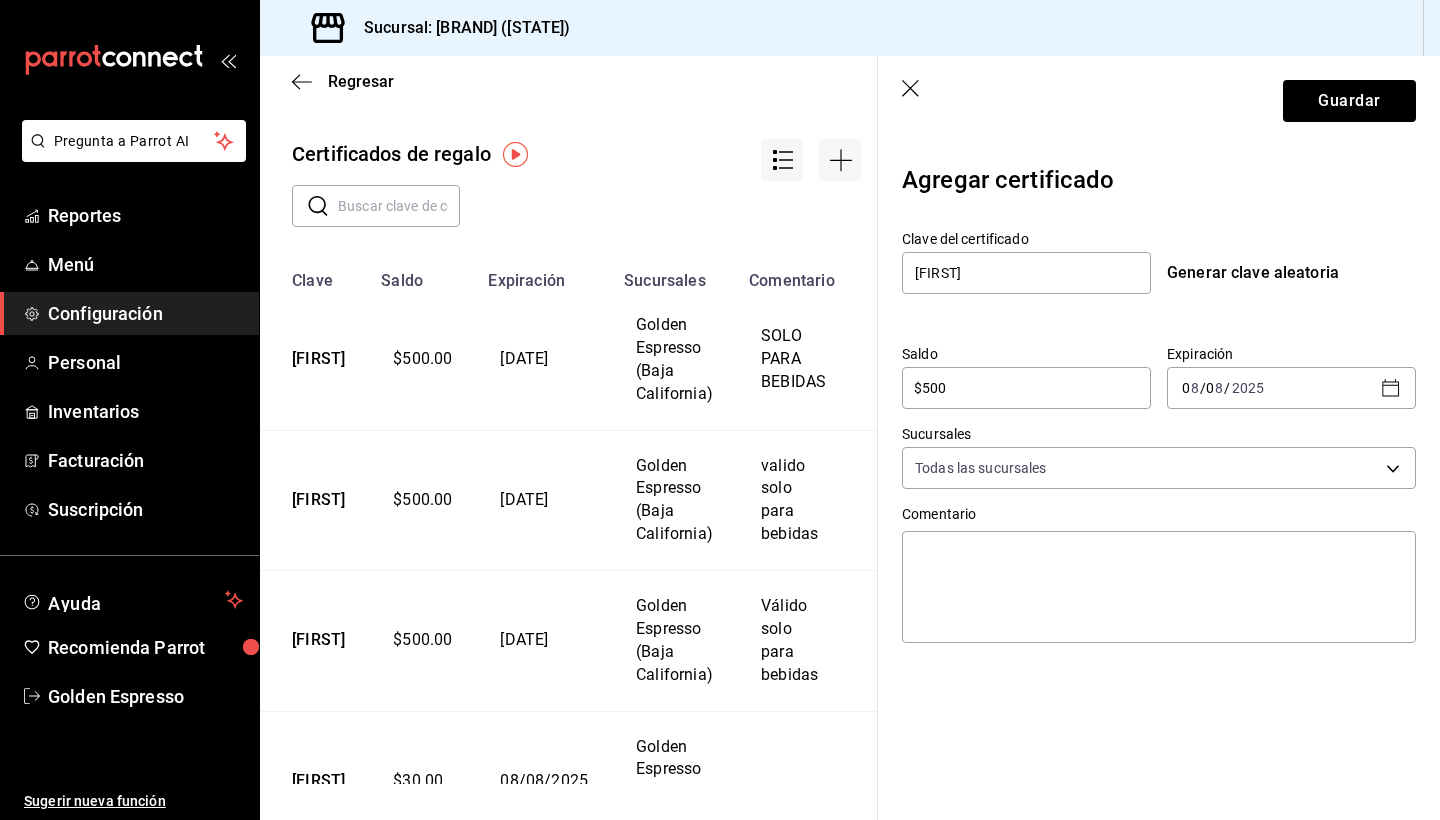 click 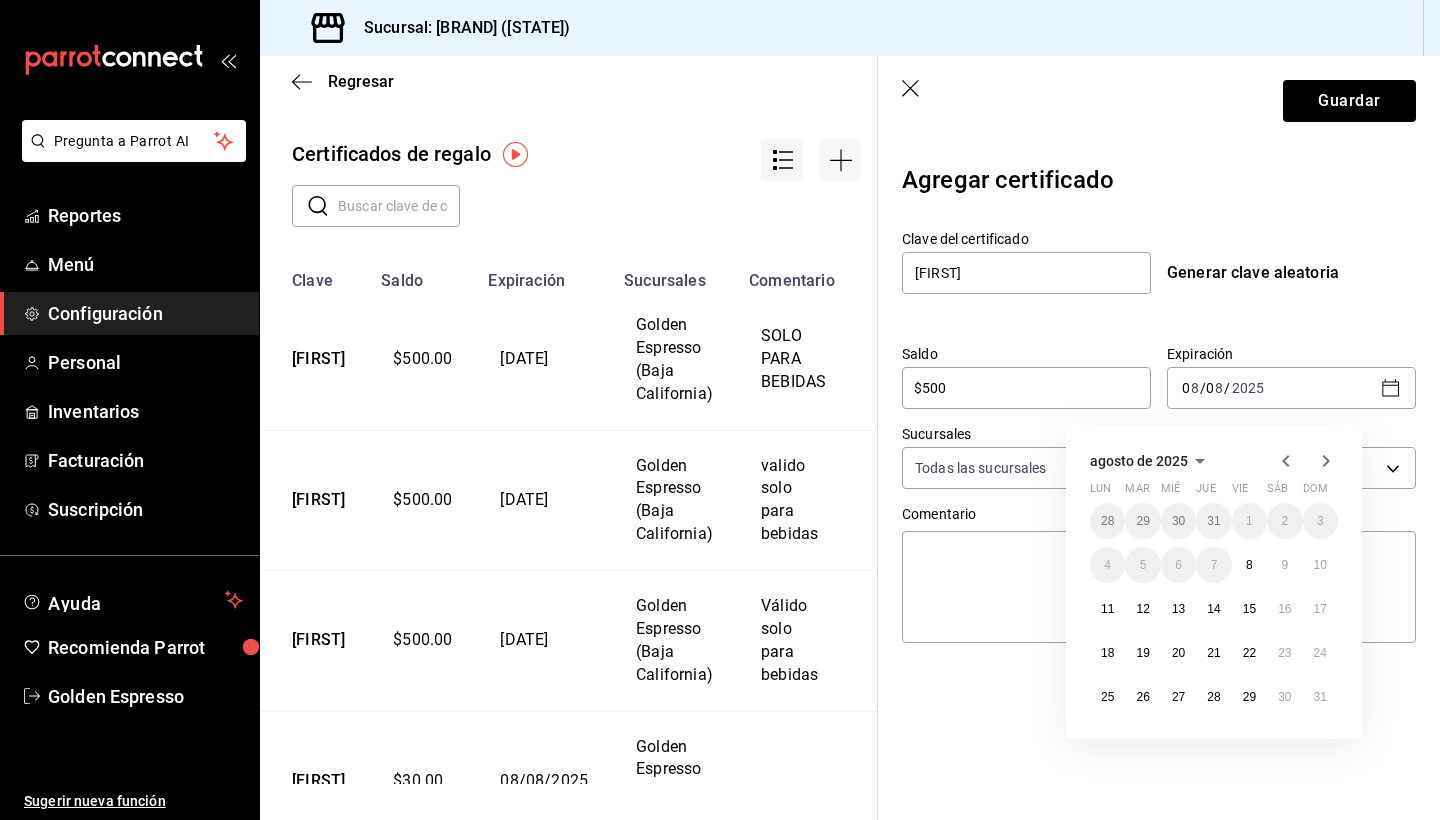 click on "14" at bounding box center (1213, 609) 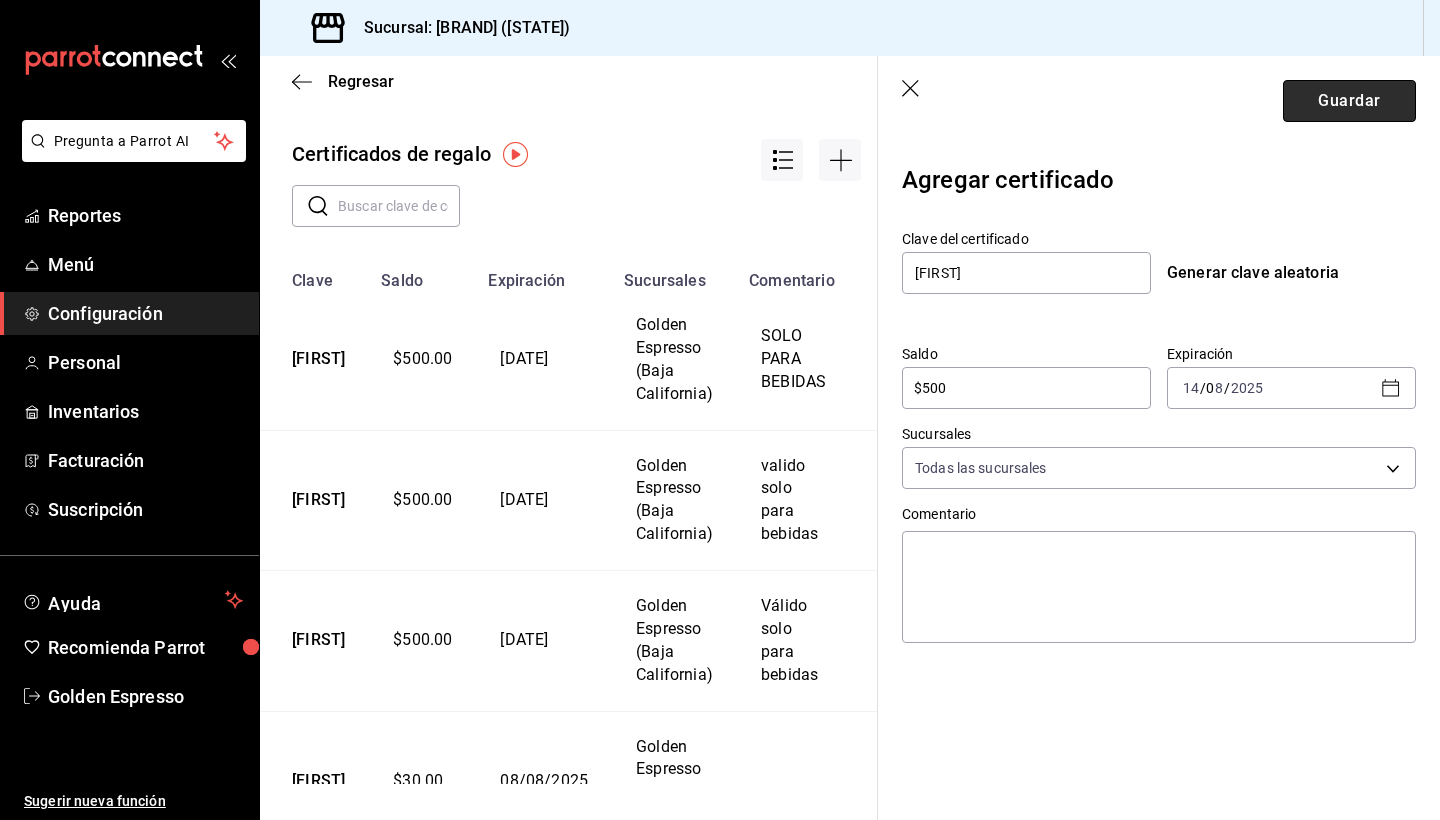 click on "Guardar" at bounding box center (1349, 101) 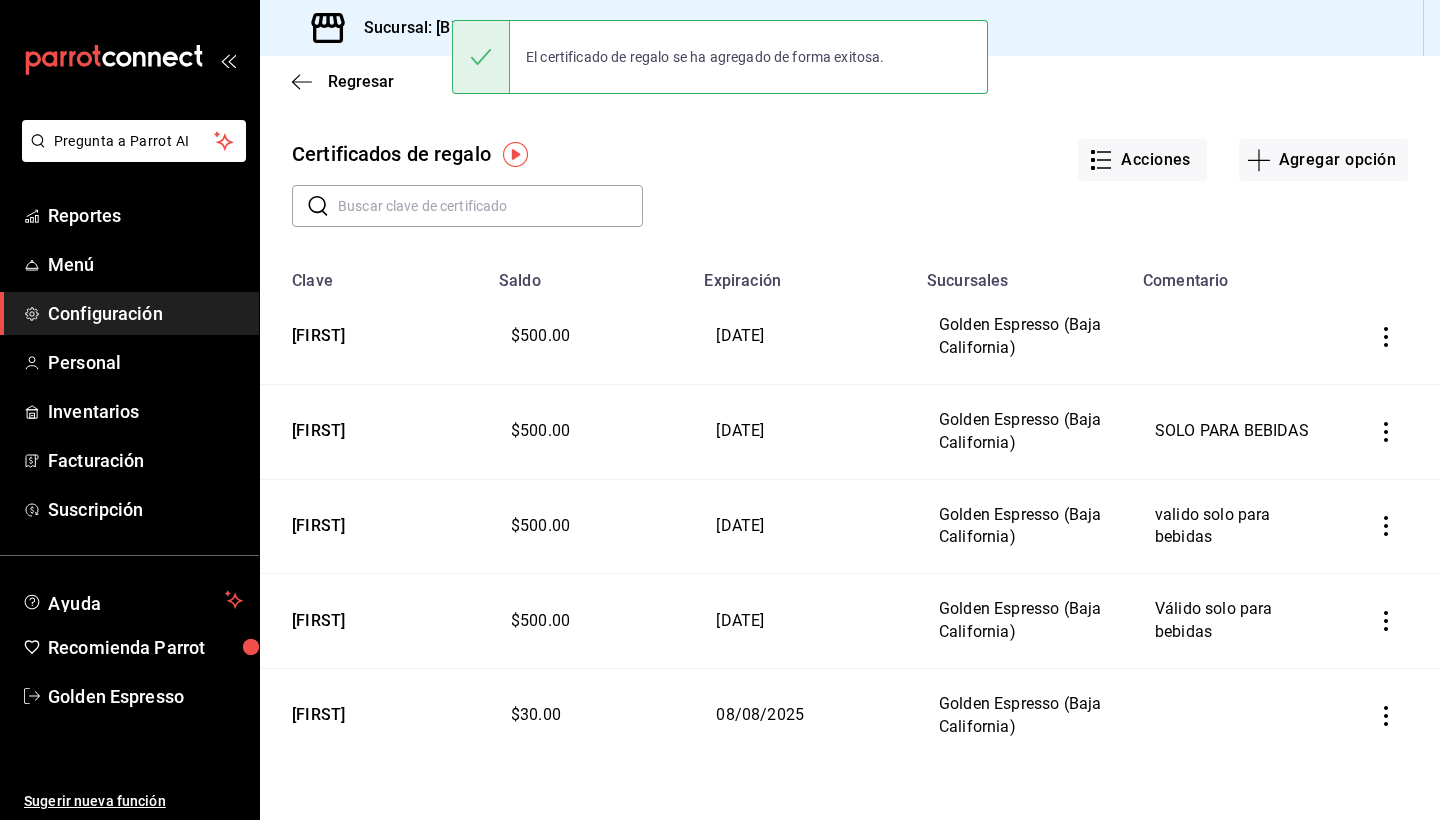 scroll, scrollTop: 0, scrollLeft: 0, axis: both 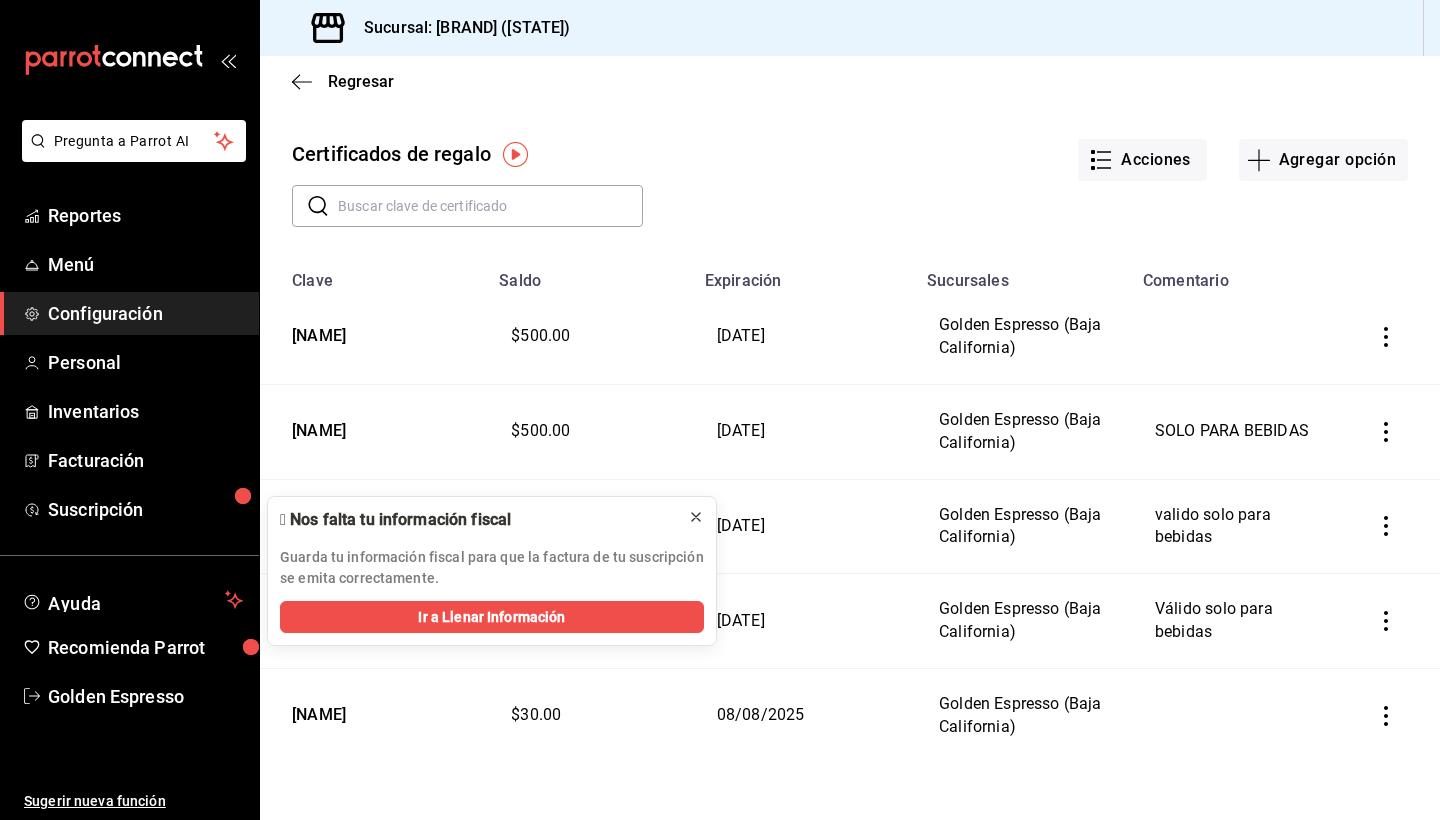click 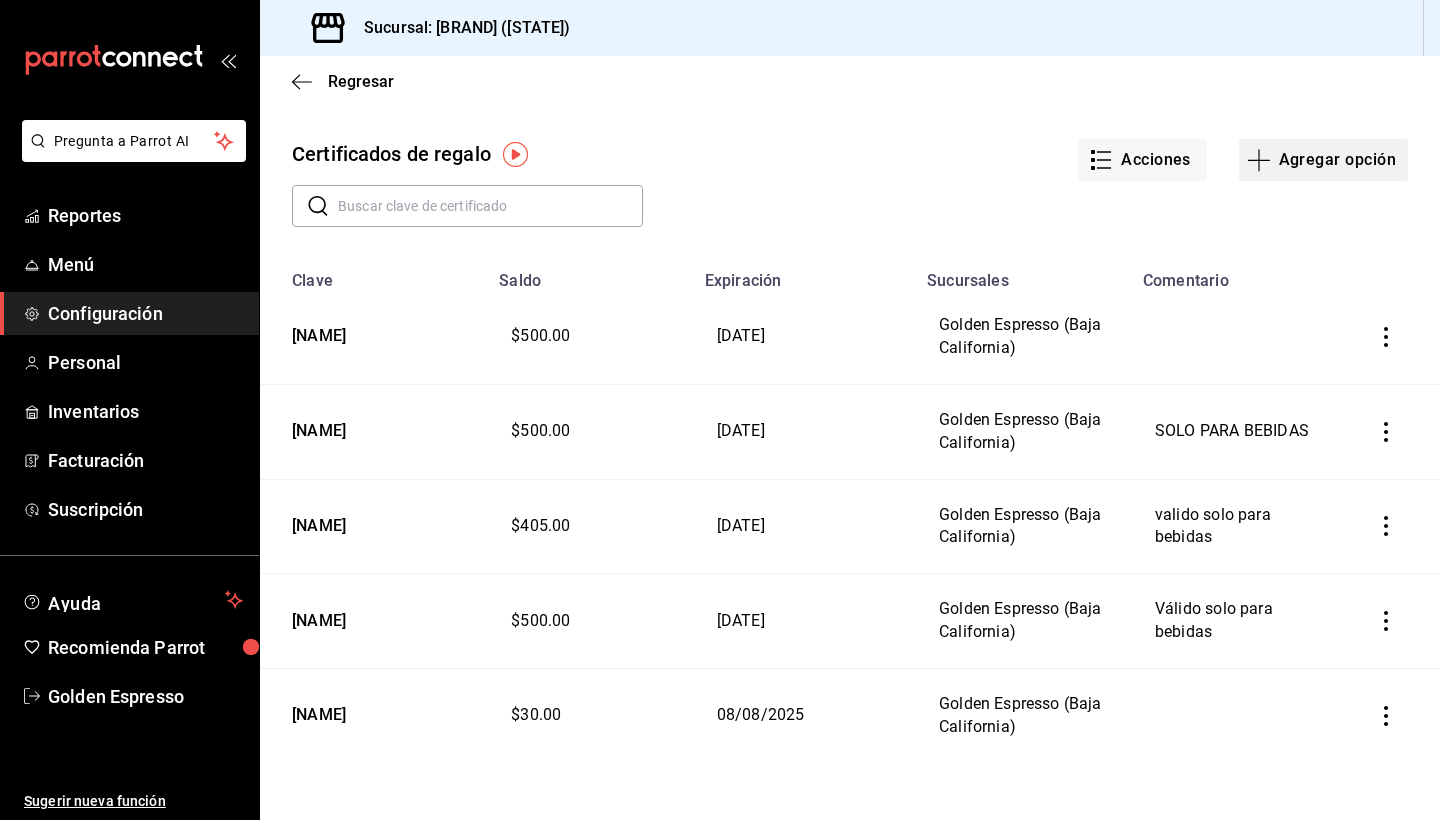 click on "Agregar opción" at bounding box center [1323, 160] 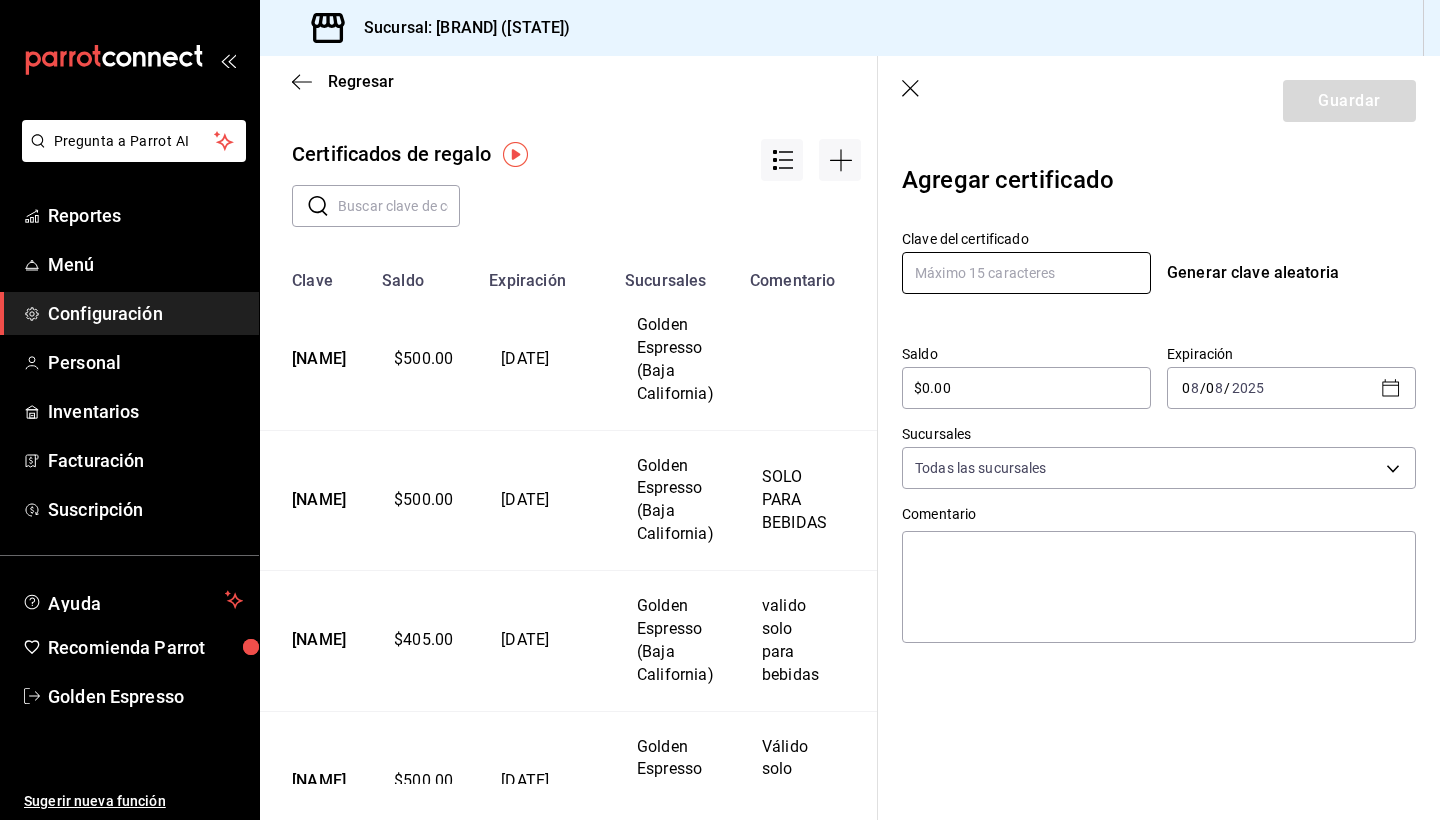 click at bounding box center (1026, 273) 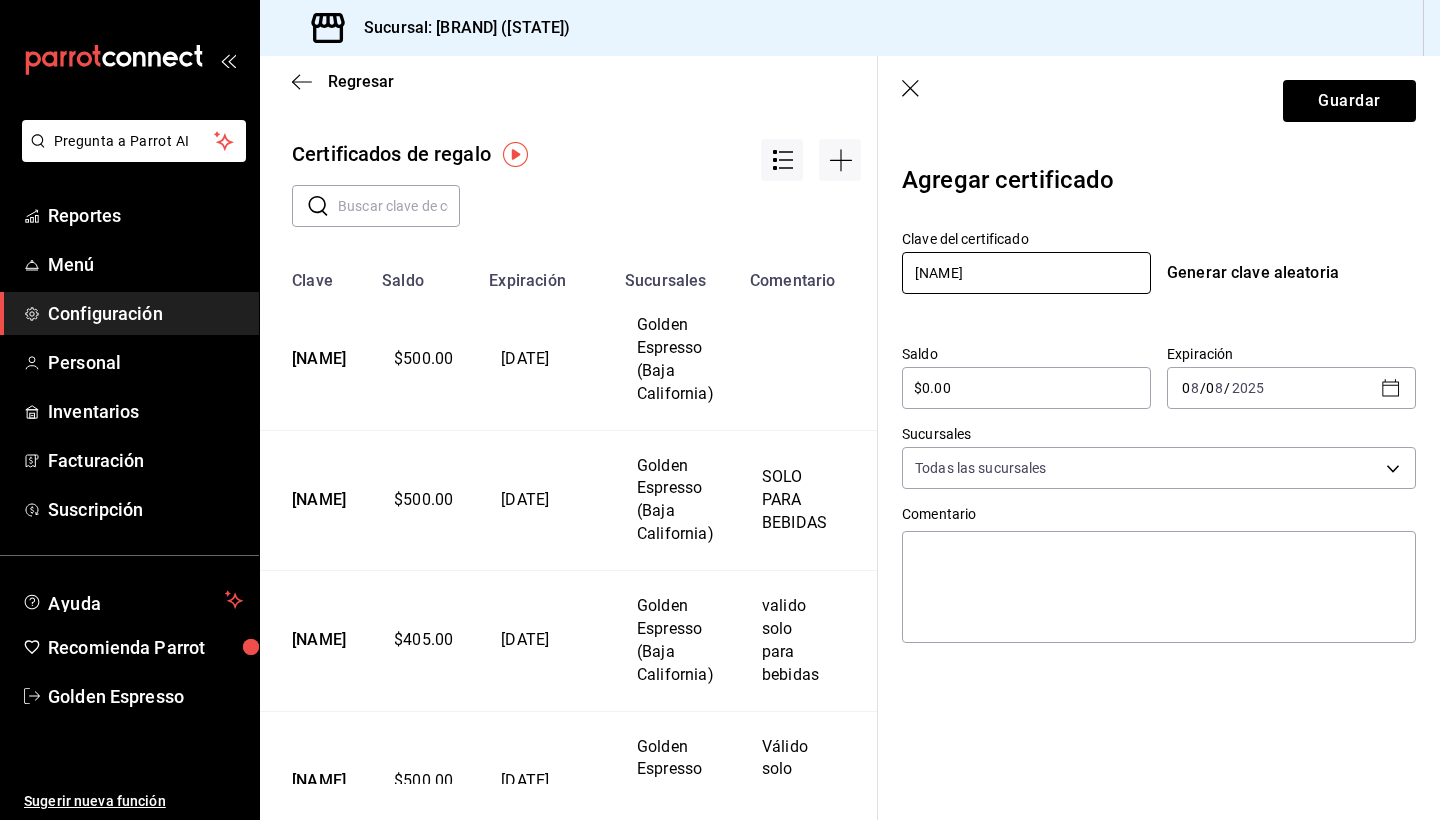 type on "ALEJANDRA7" 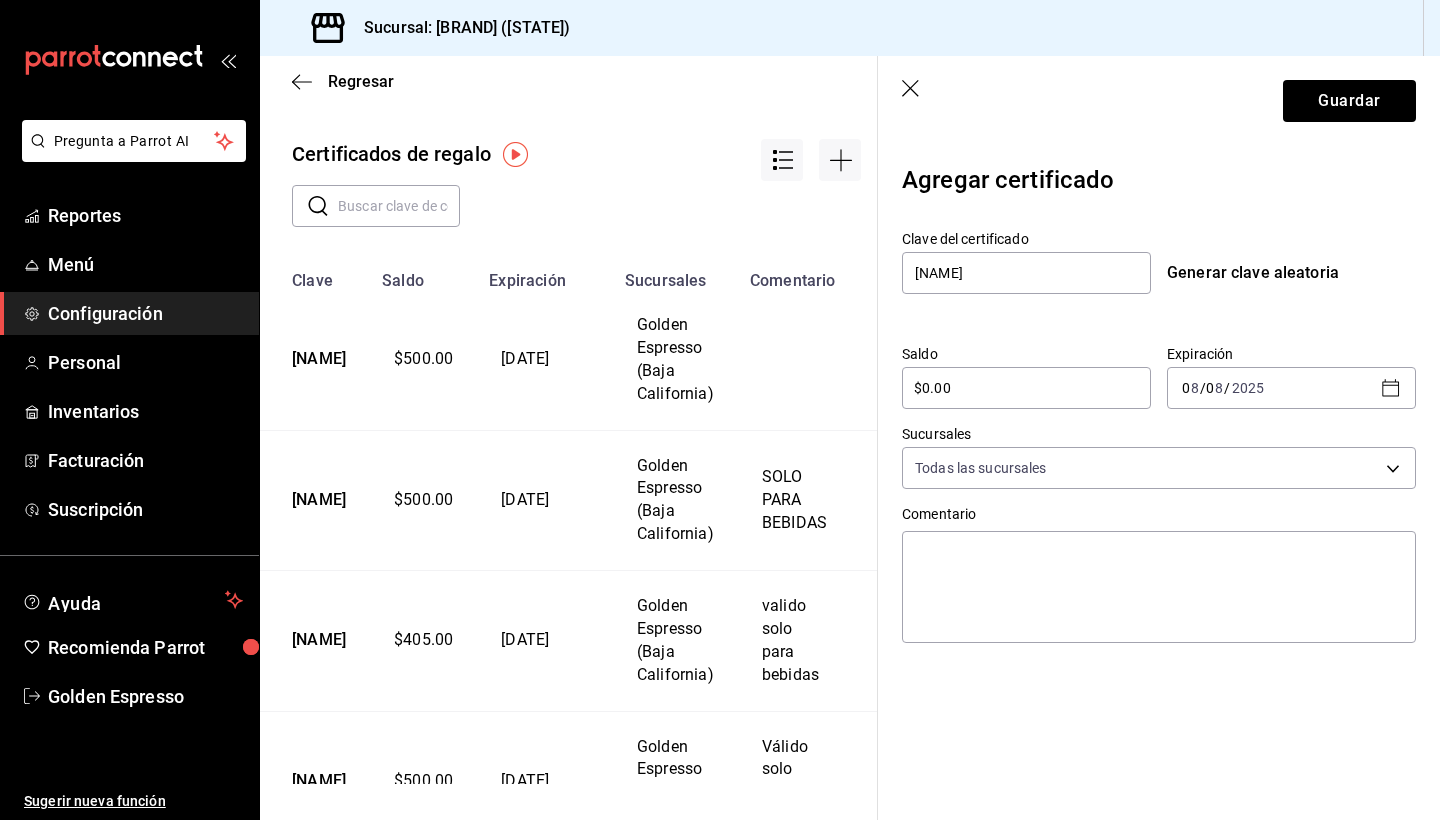 click on "$0.00" at bounding box center (1026, 388) 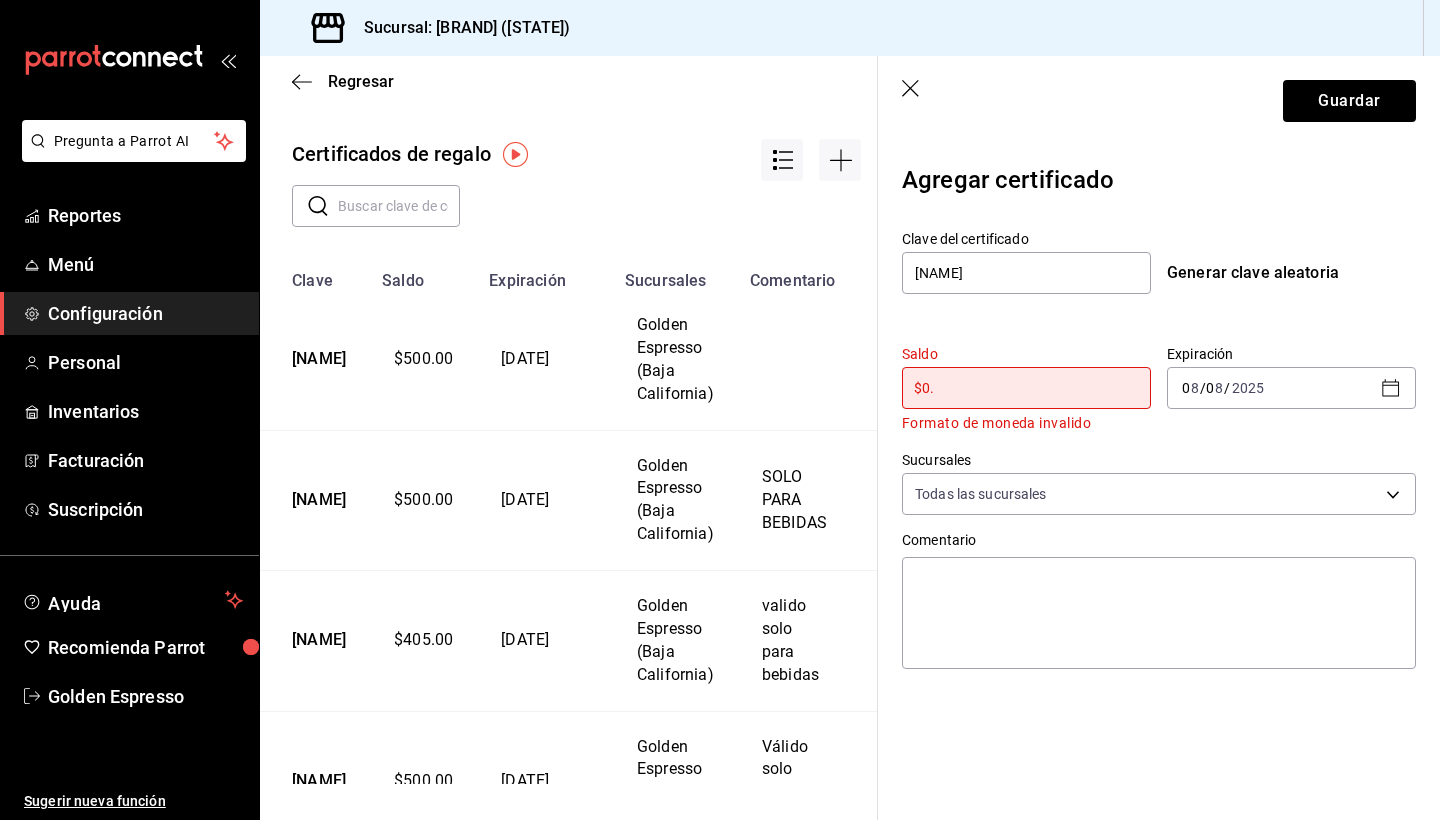 type on "$0" 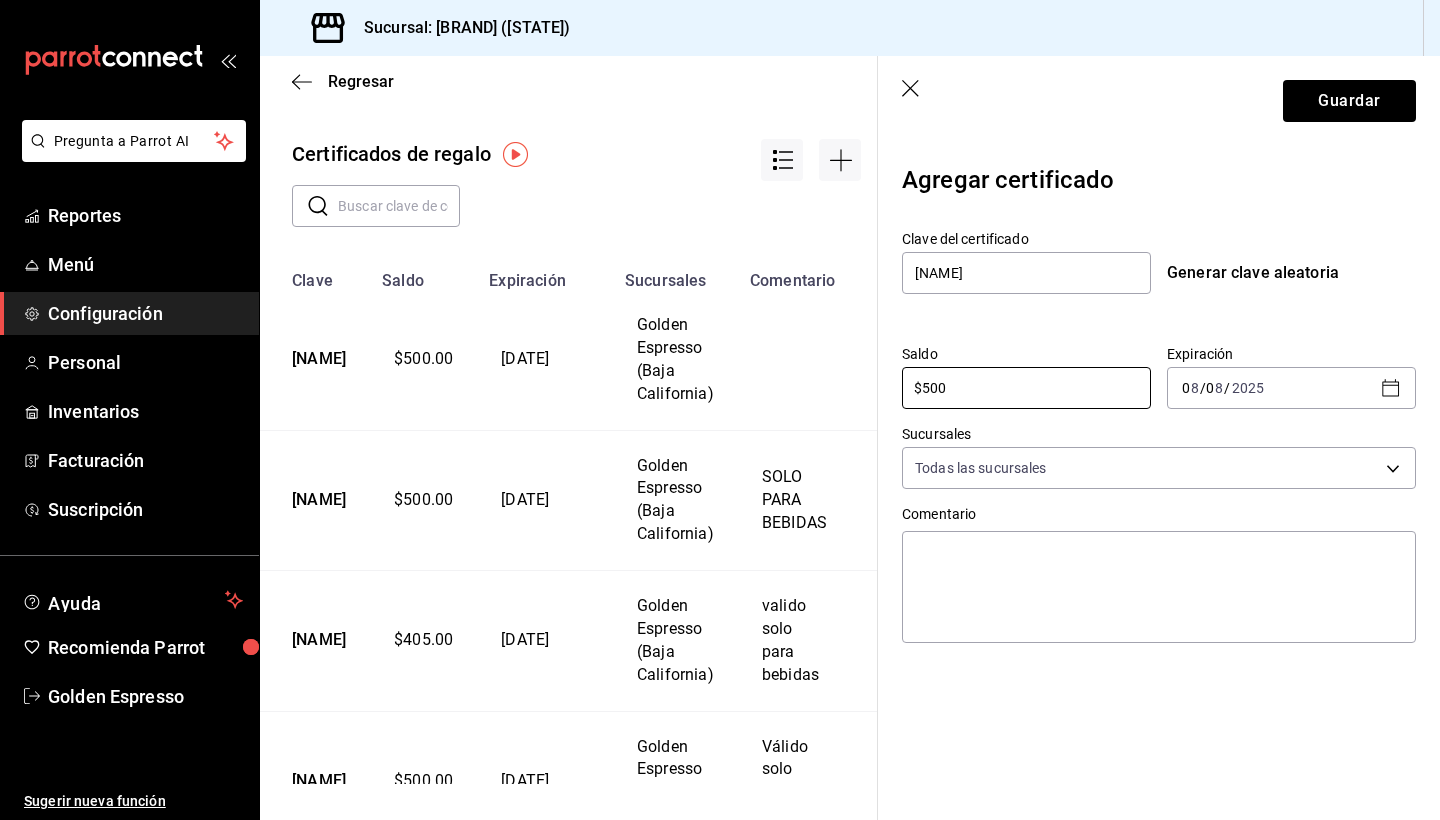 type on "$500" 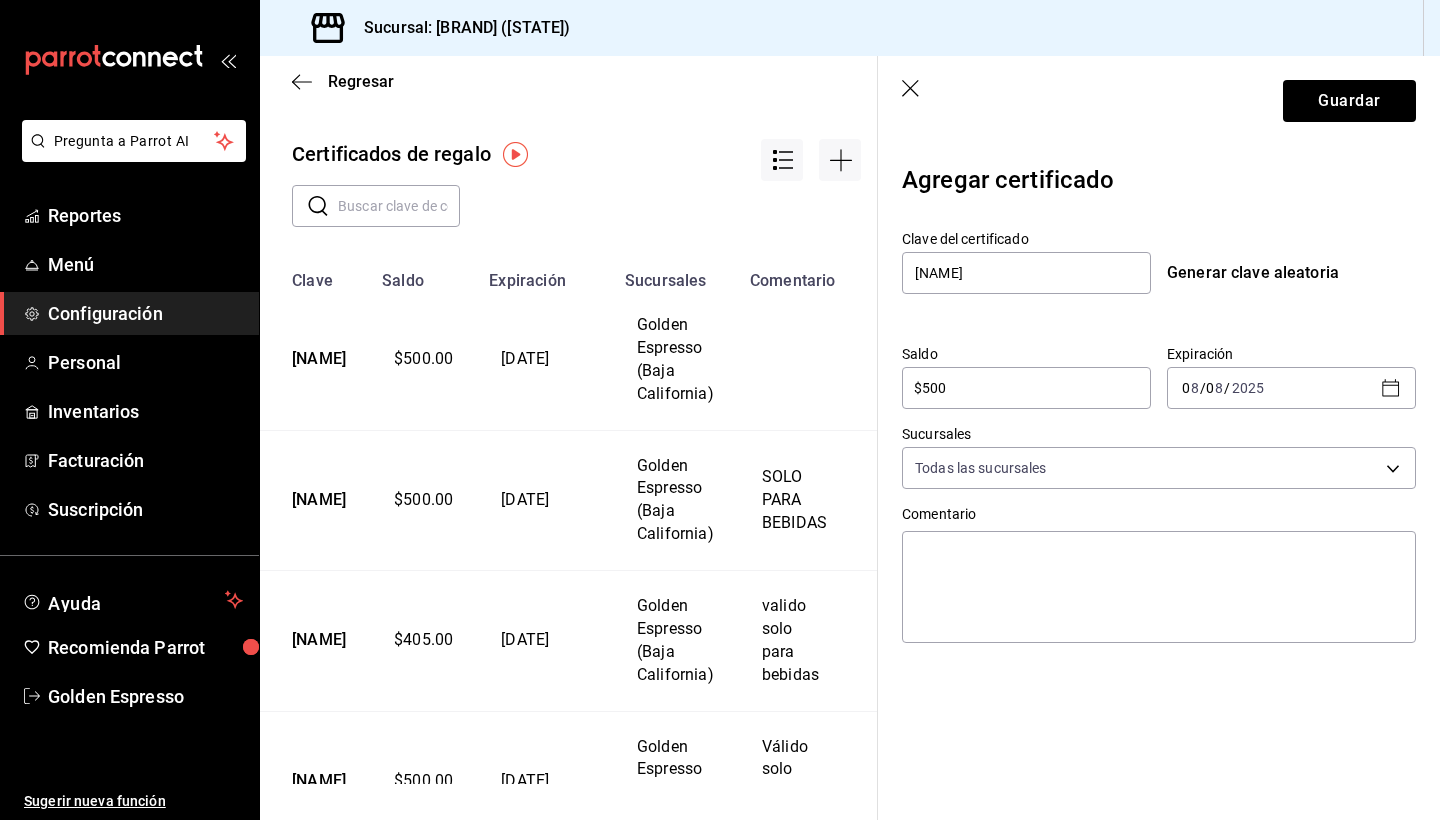 click 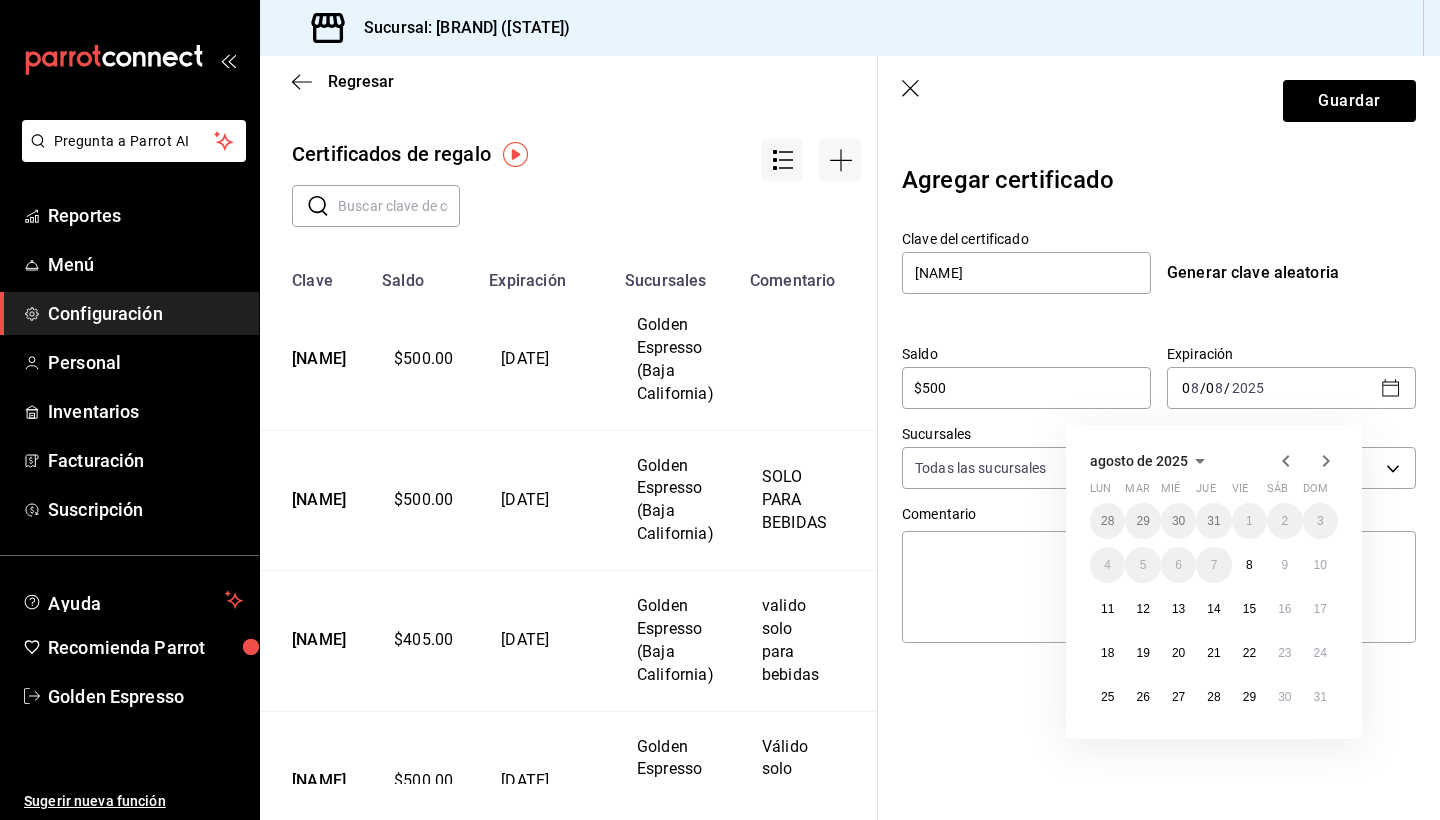 click on "14" at bounding box center [1213, 609] 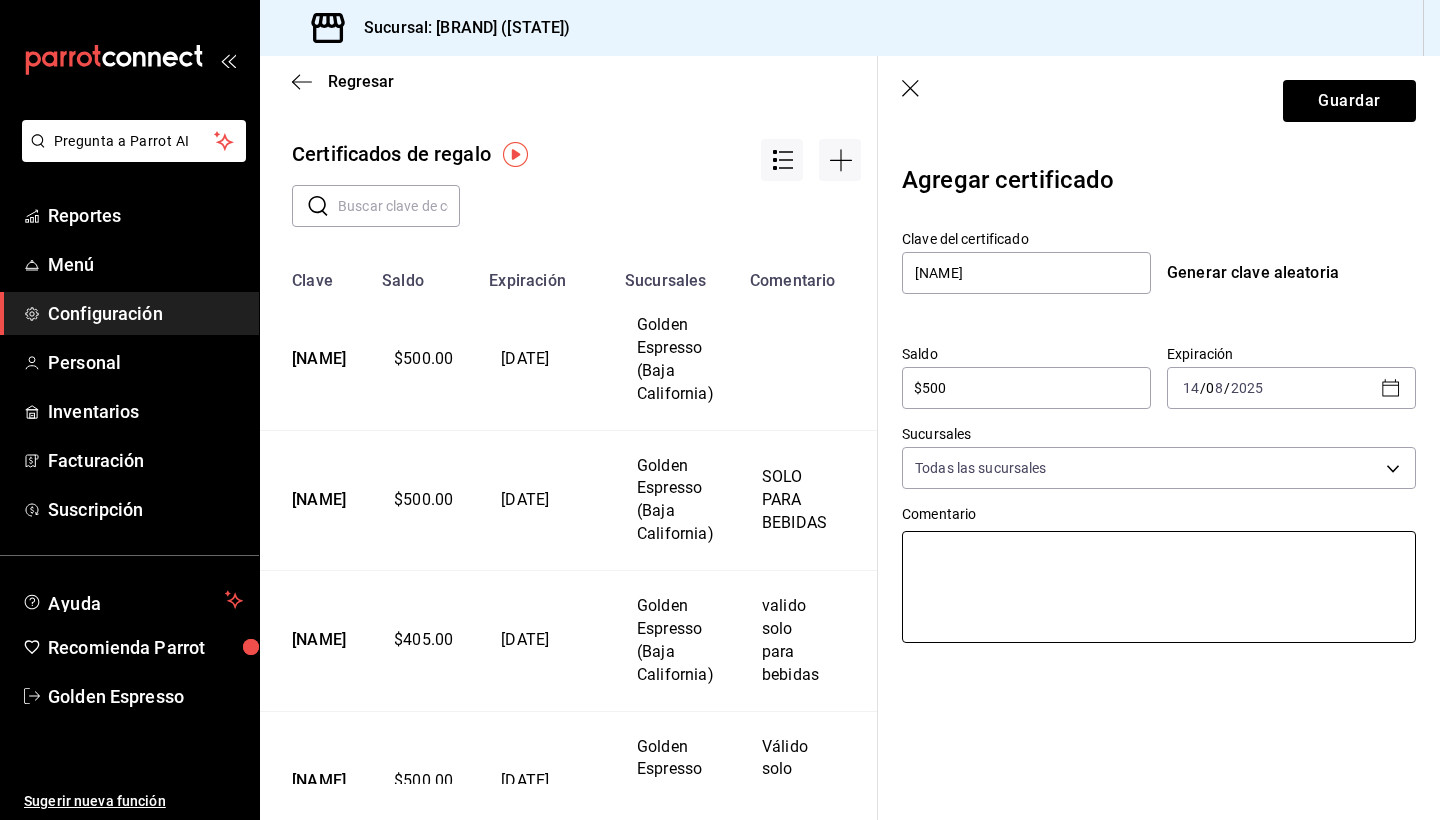 click at bounding box center (1159, 587) 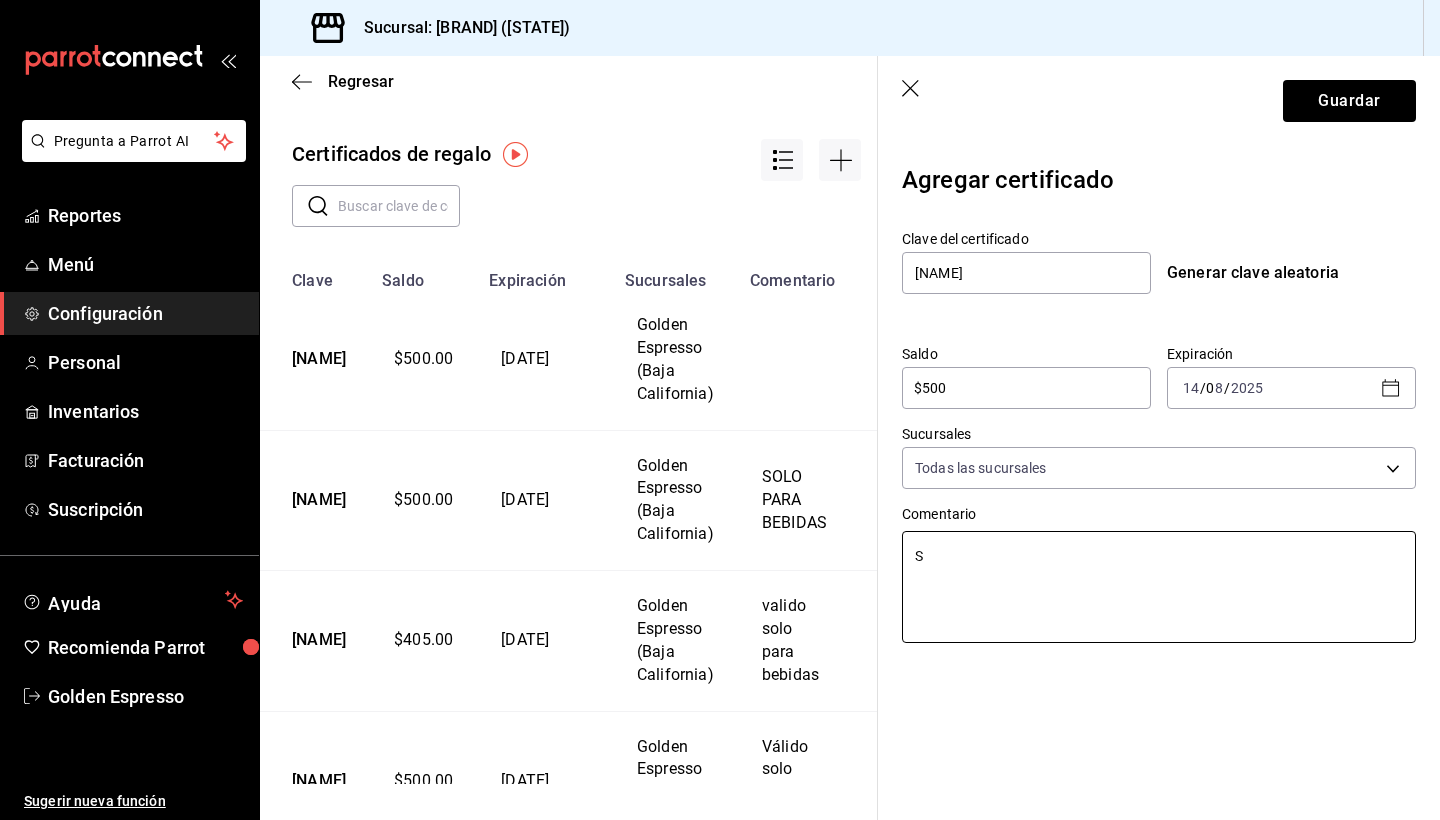 type on "SO" 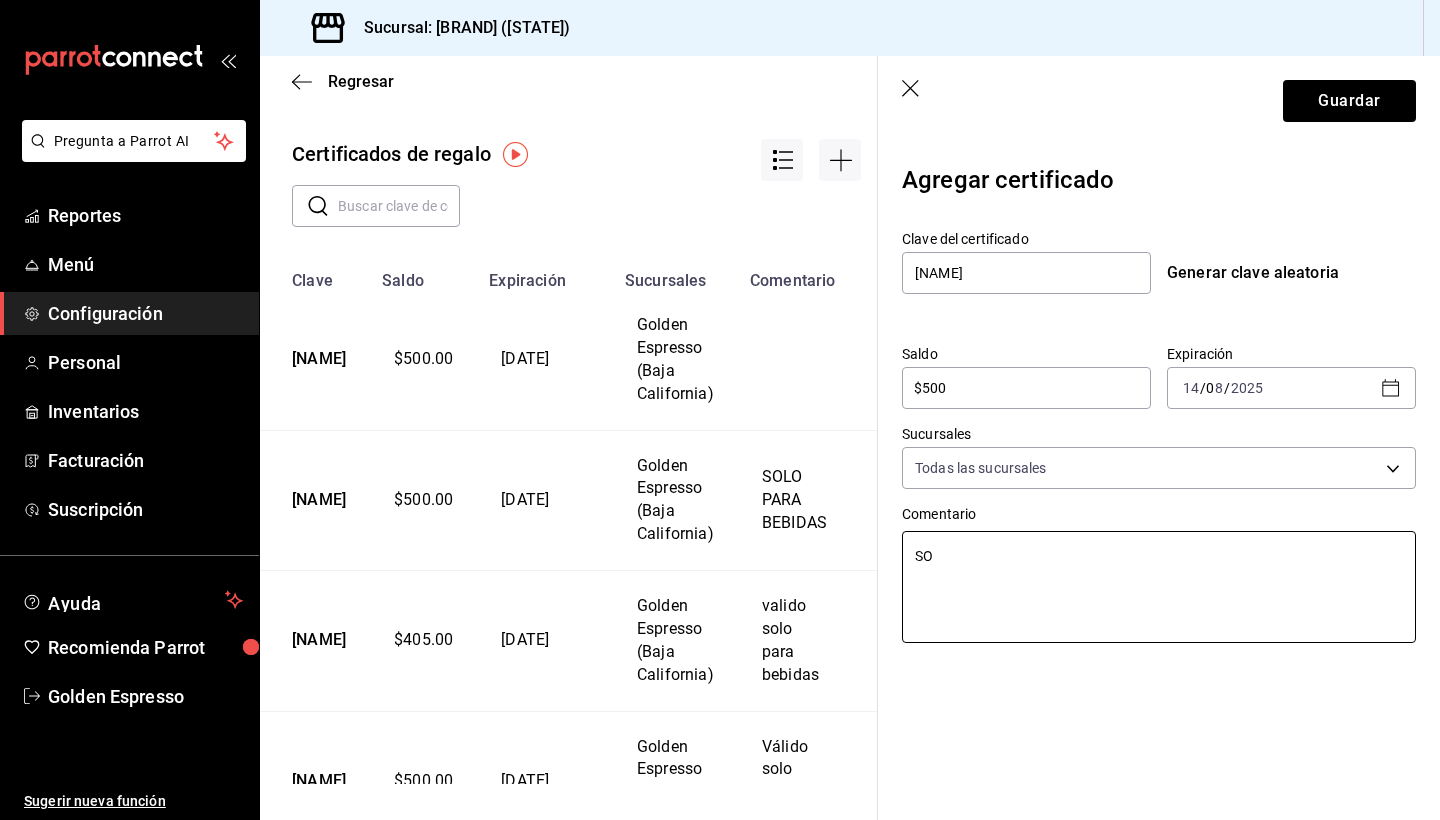 type on "SOL" 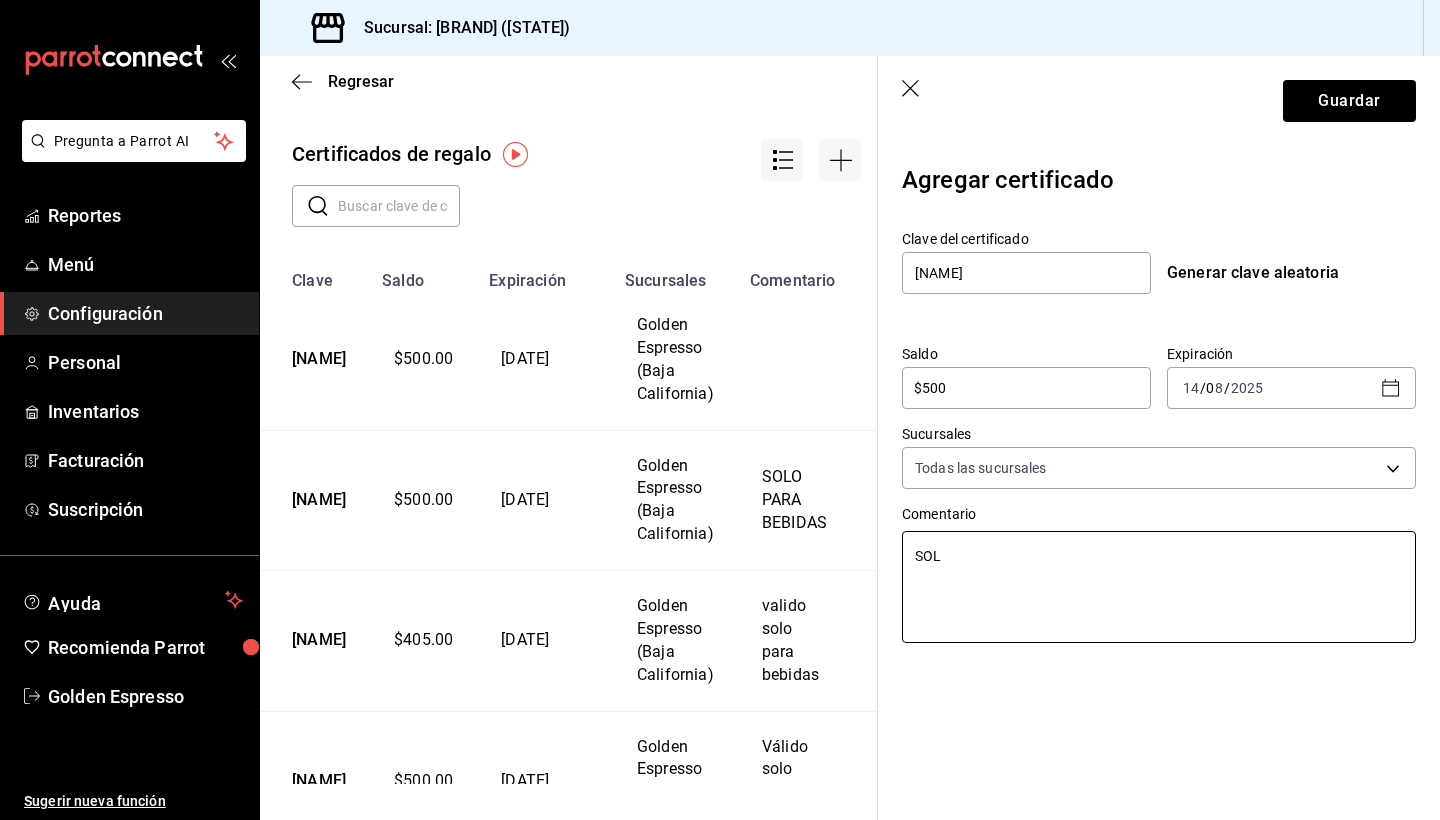 type on "x" 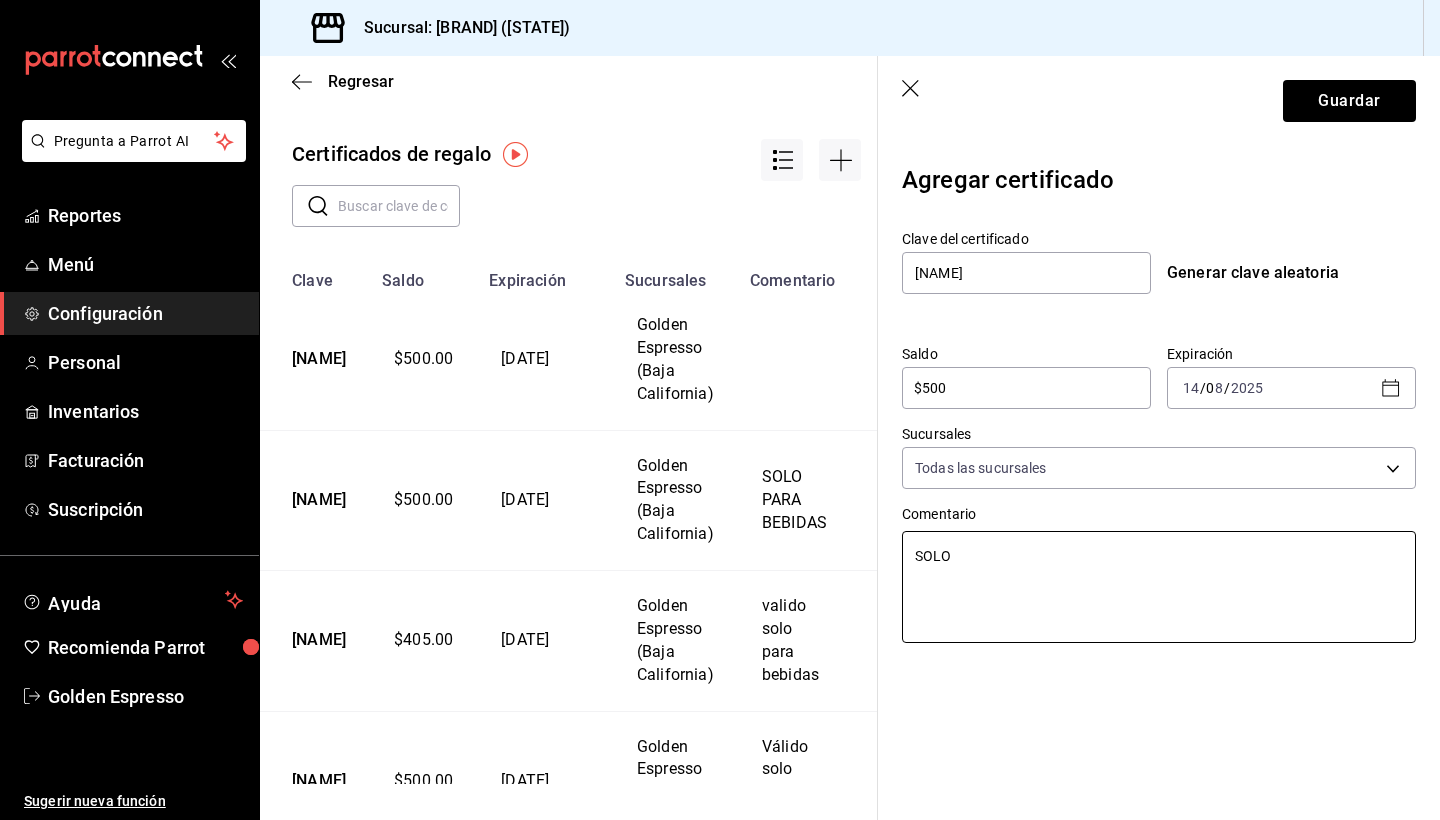 type on "x" 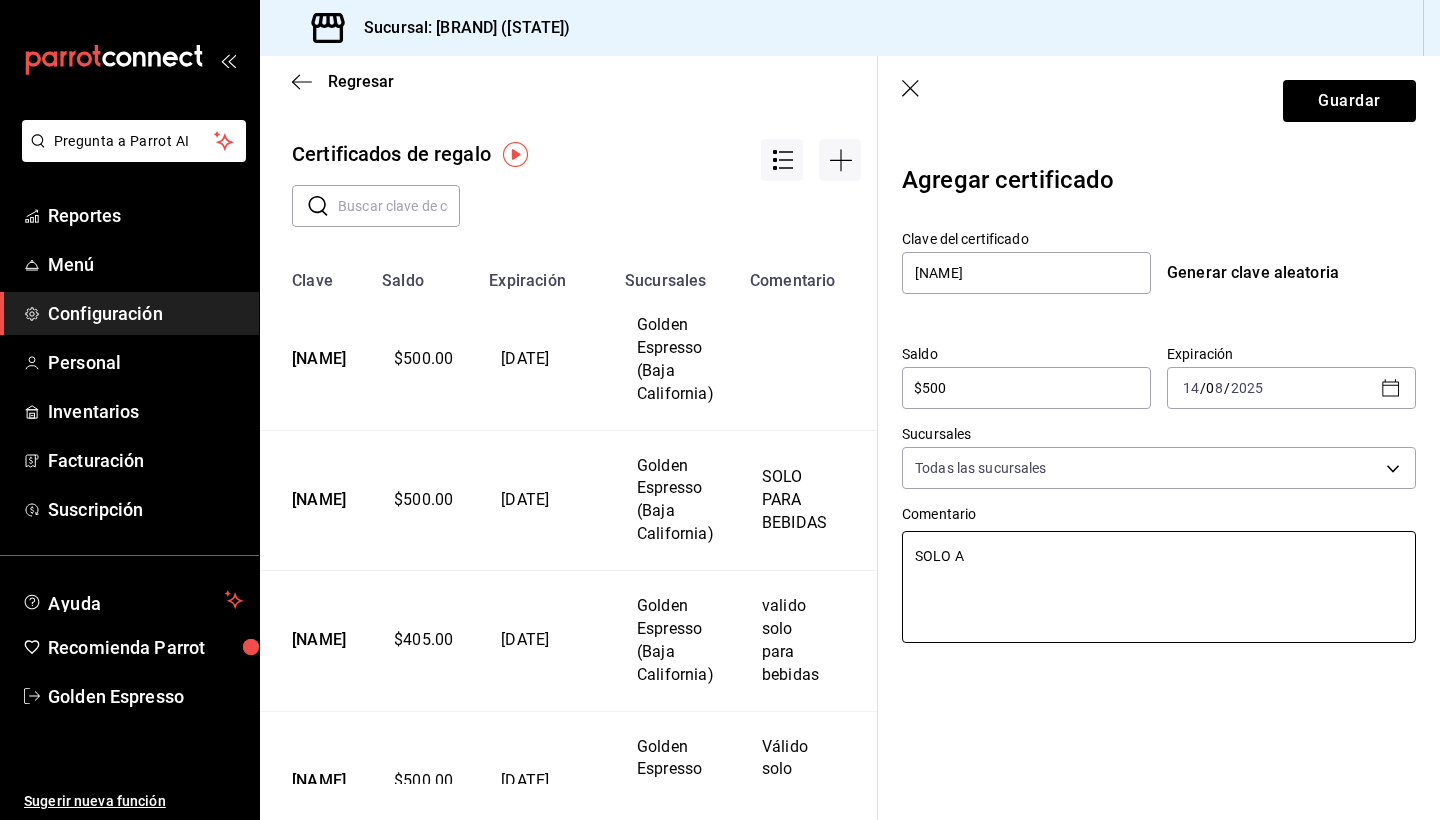 type on "x" 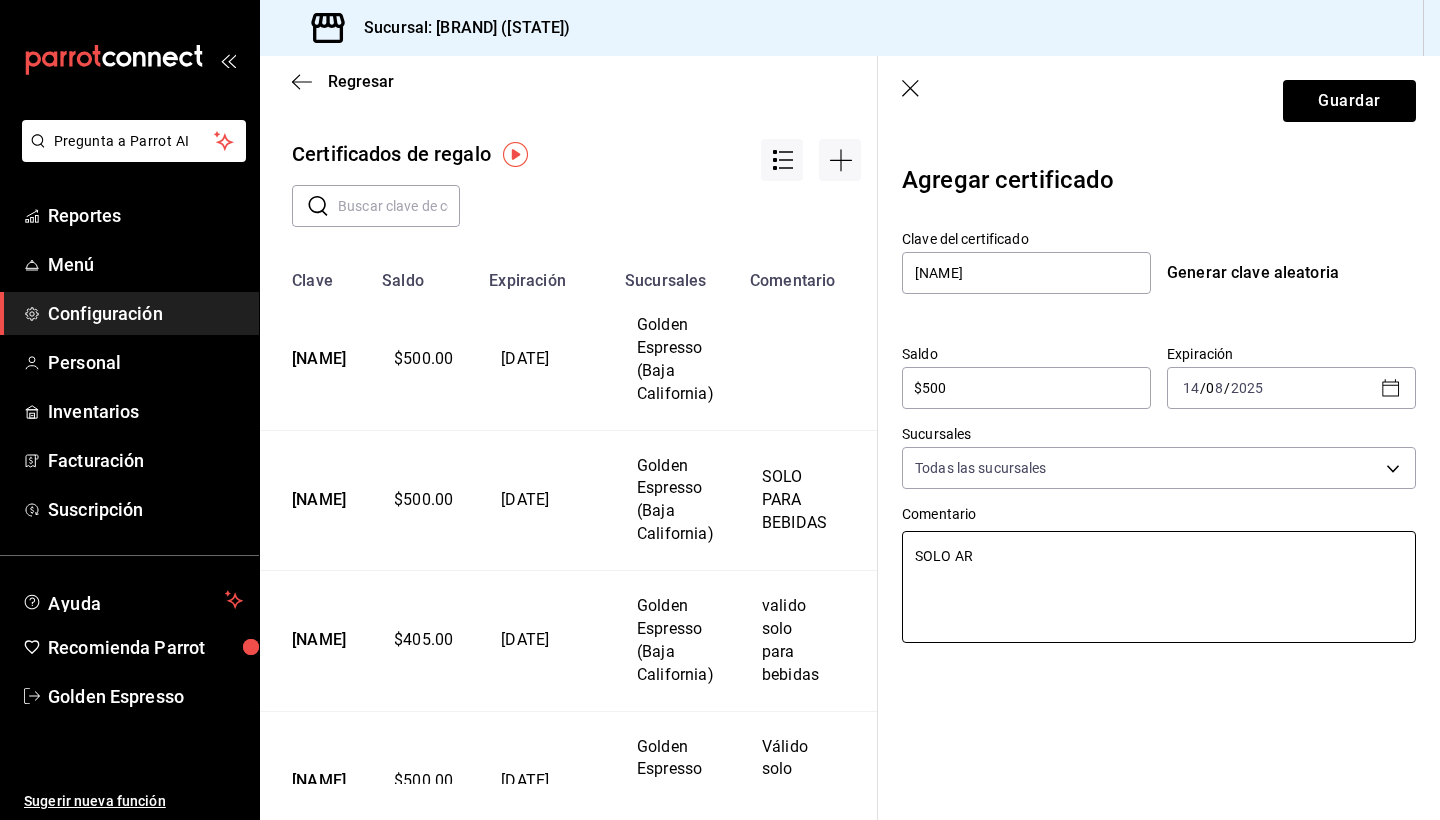 type on "x" 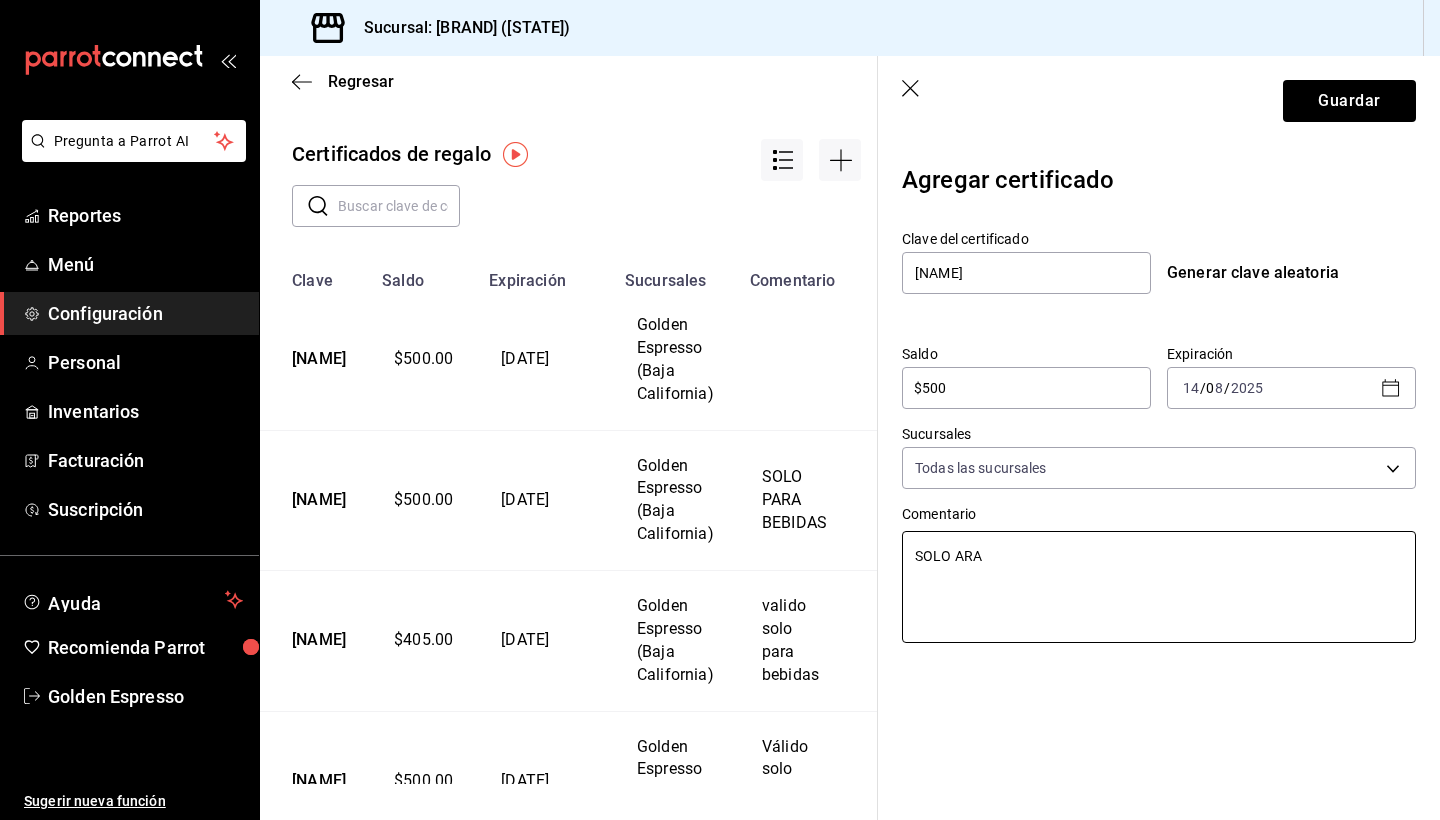 type on "x" 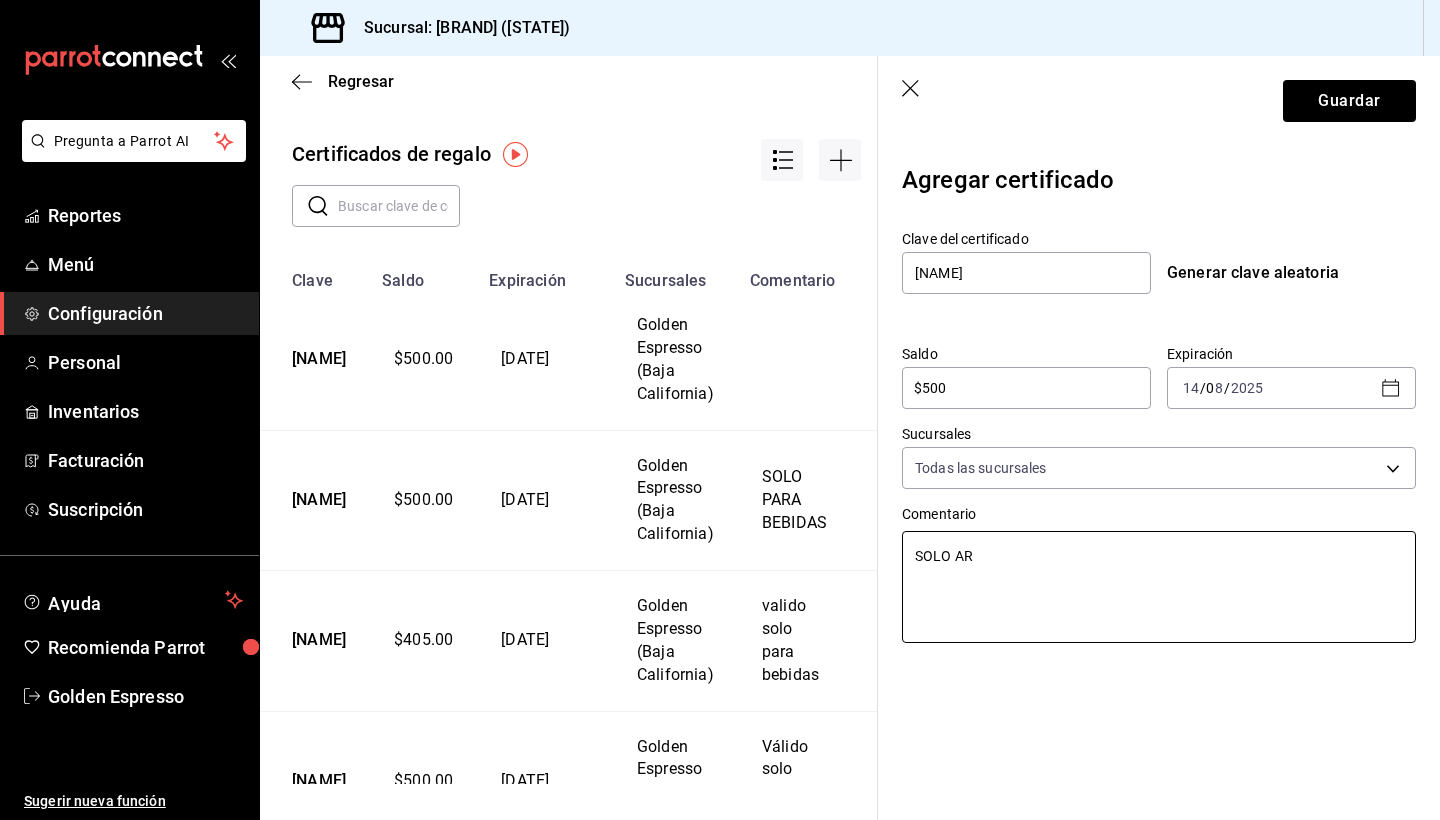 type on "SOLO A" 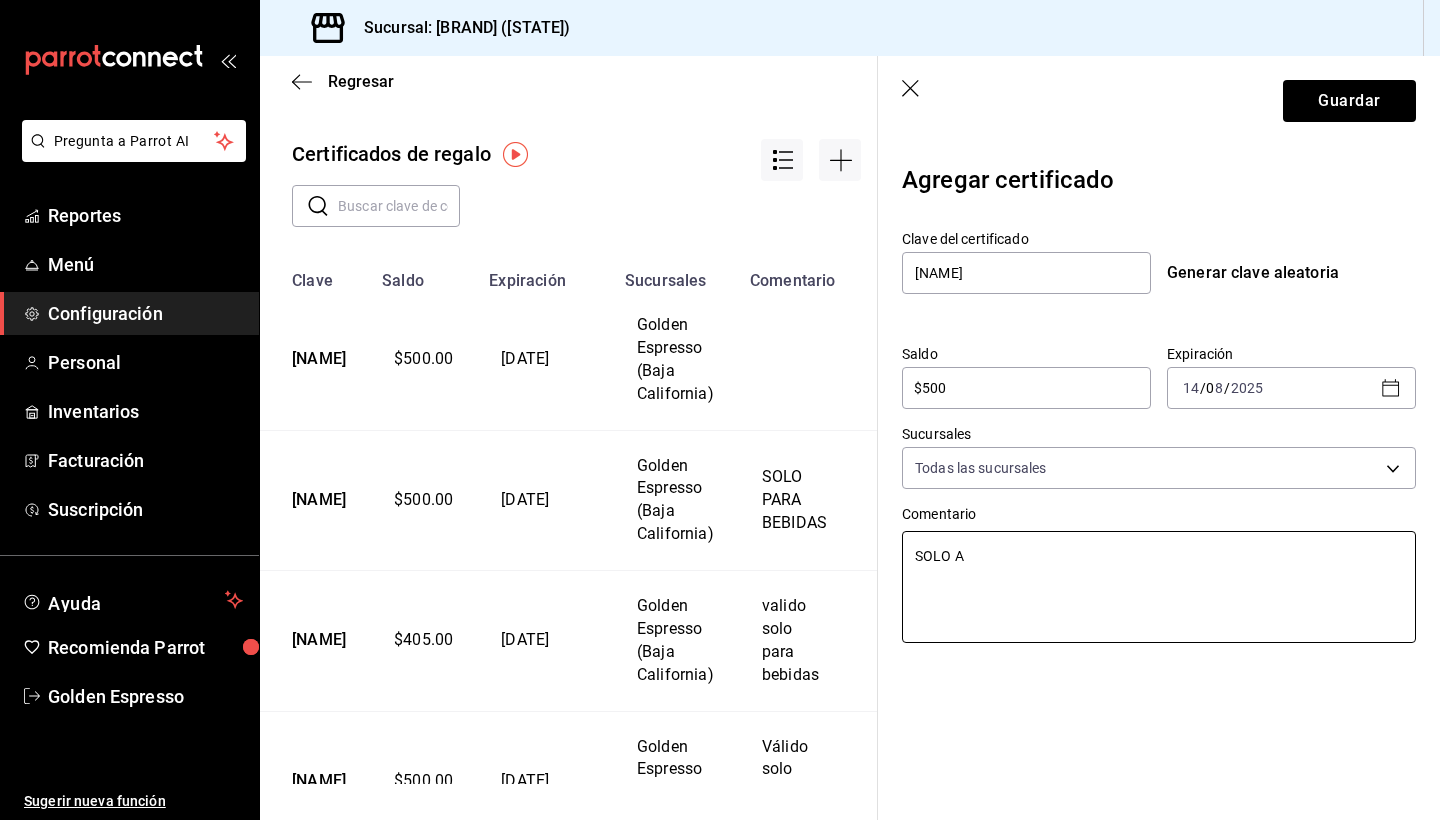 type on "x" 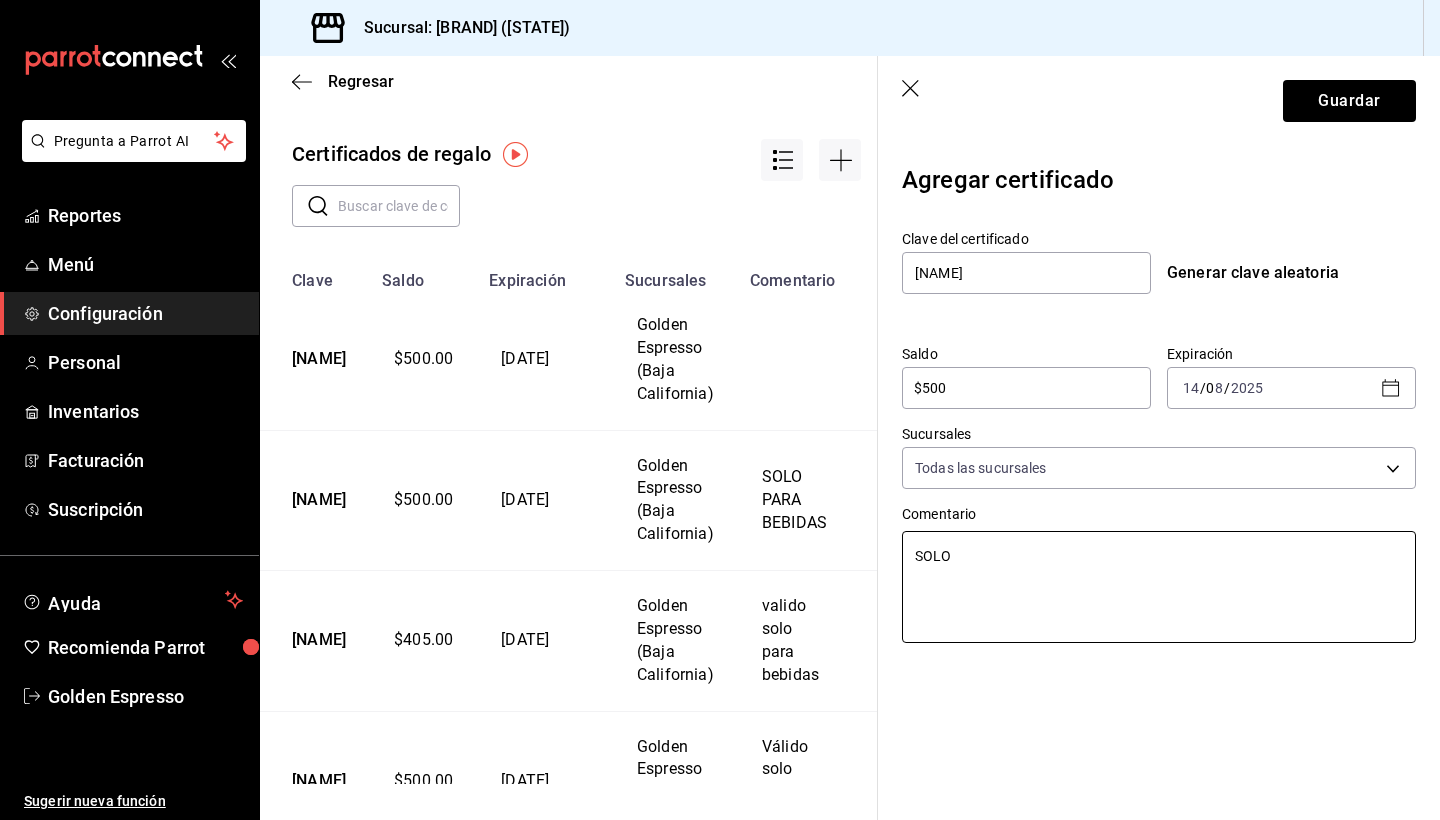 type on "x" 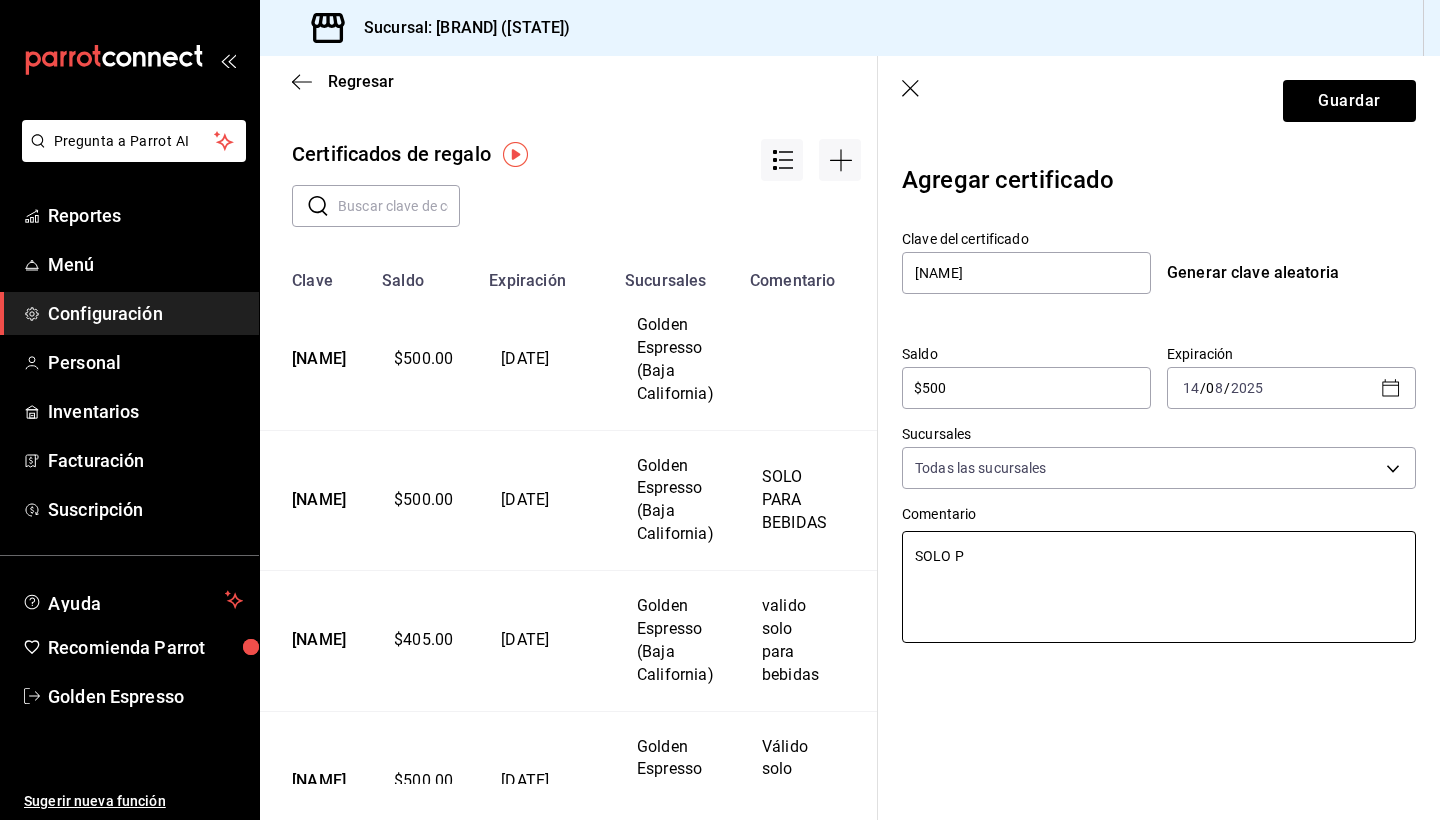 type on "x" 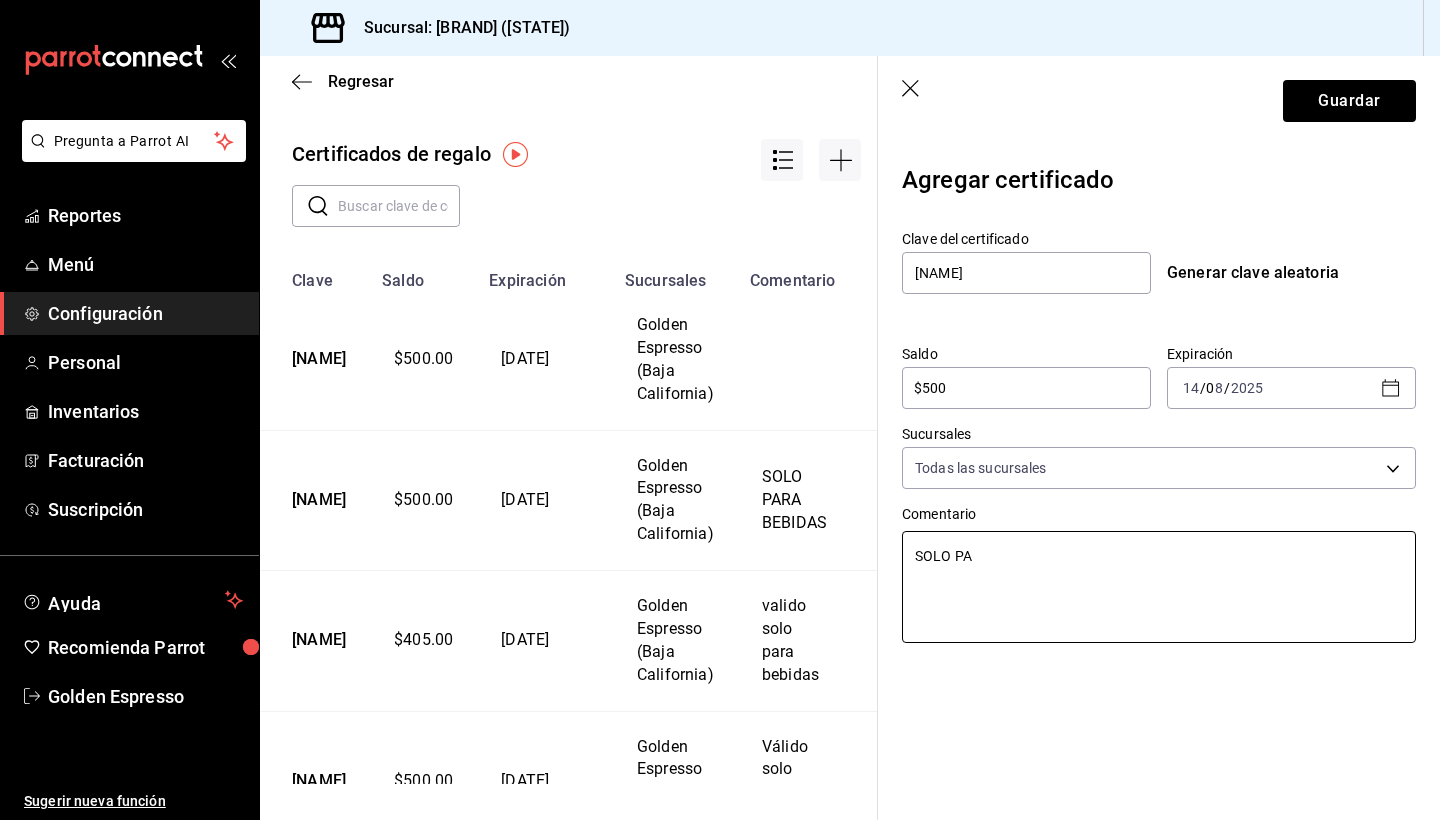 type on "SOLO PAR" 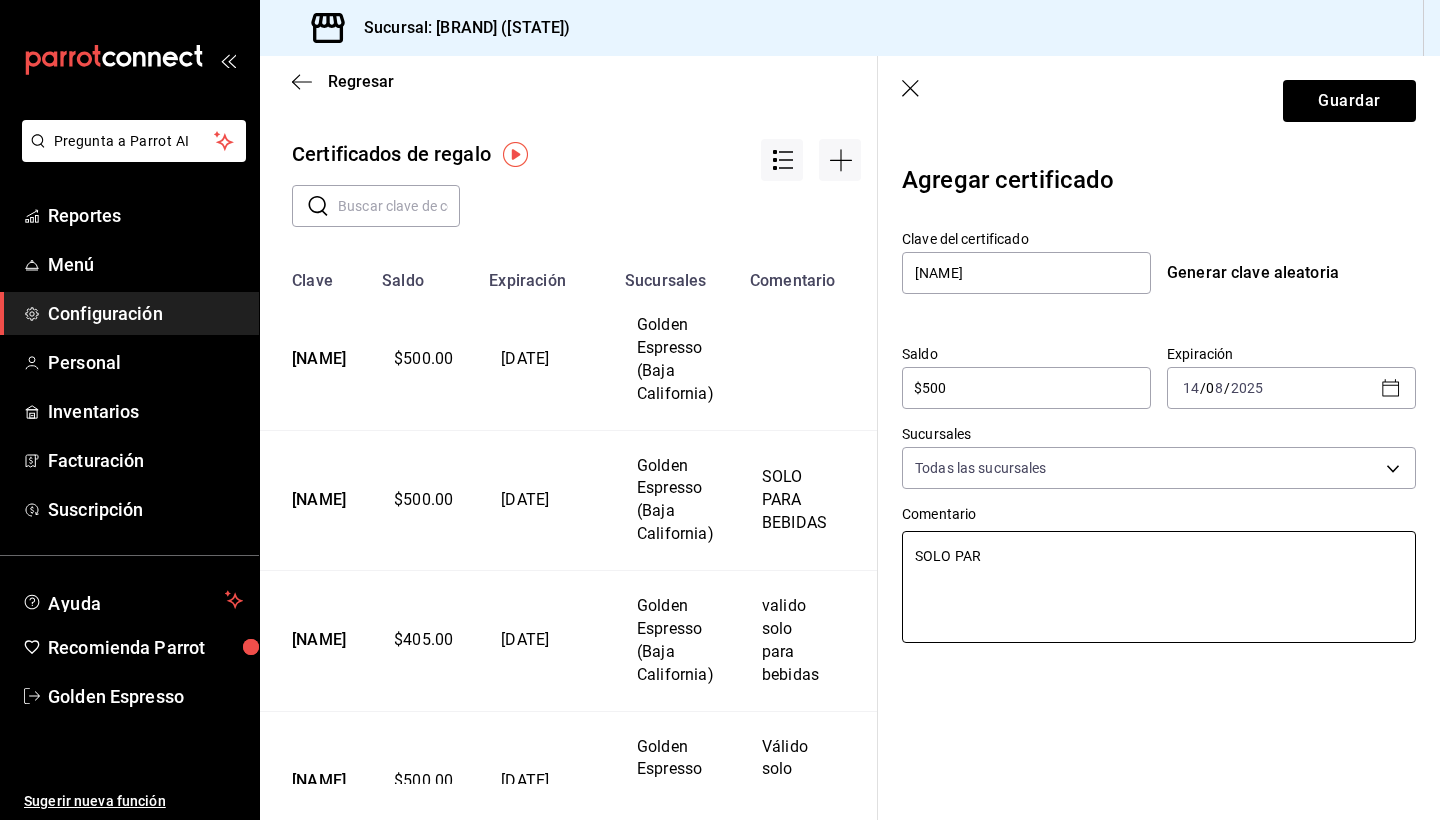 type on "x" 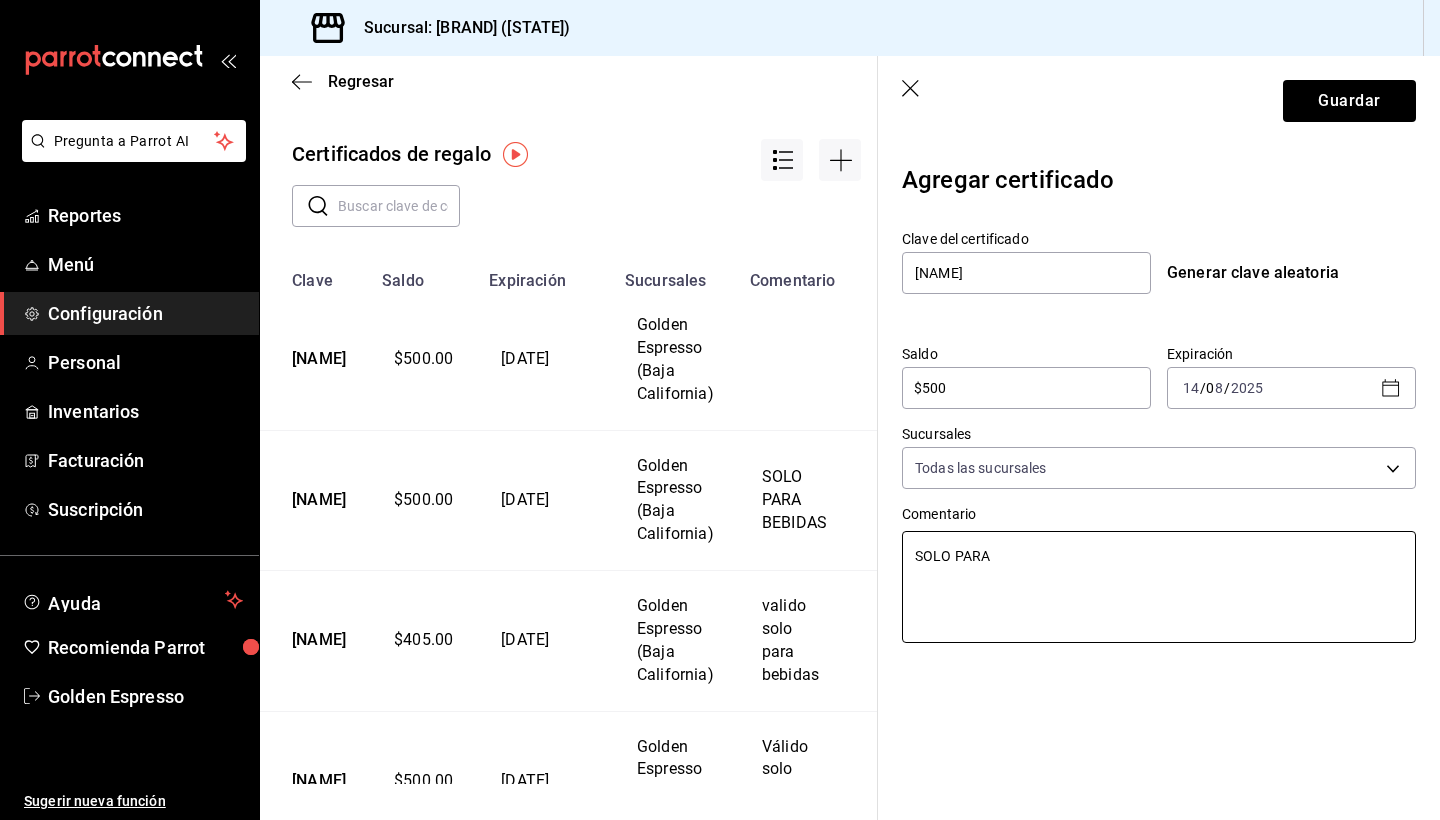 type on "x" 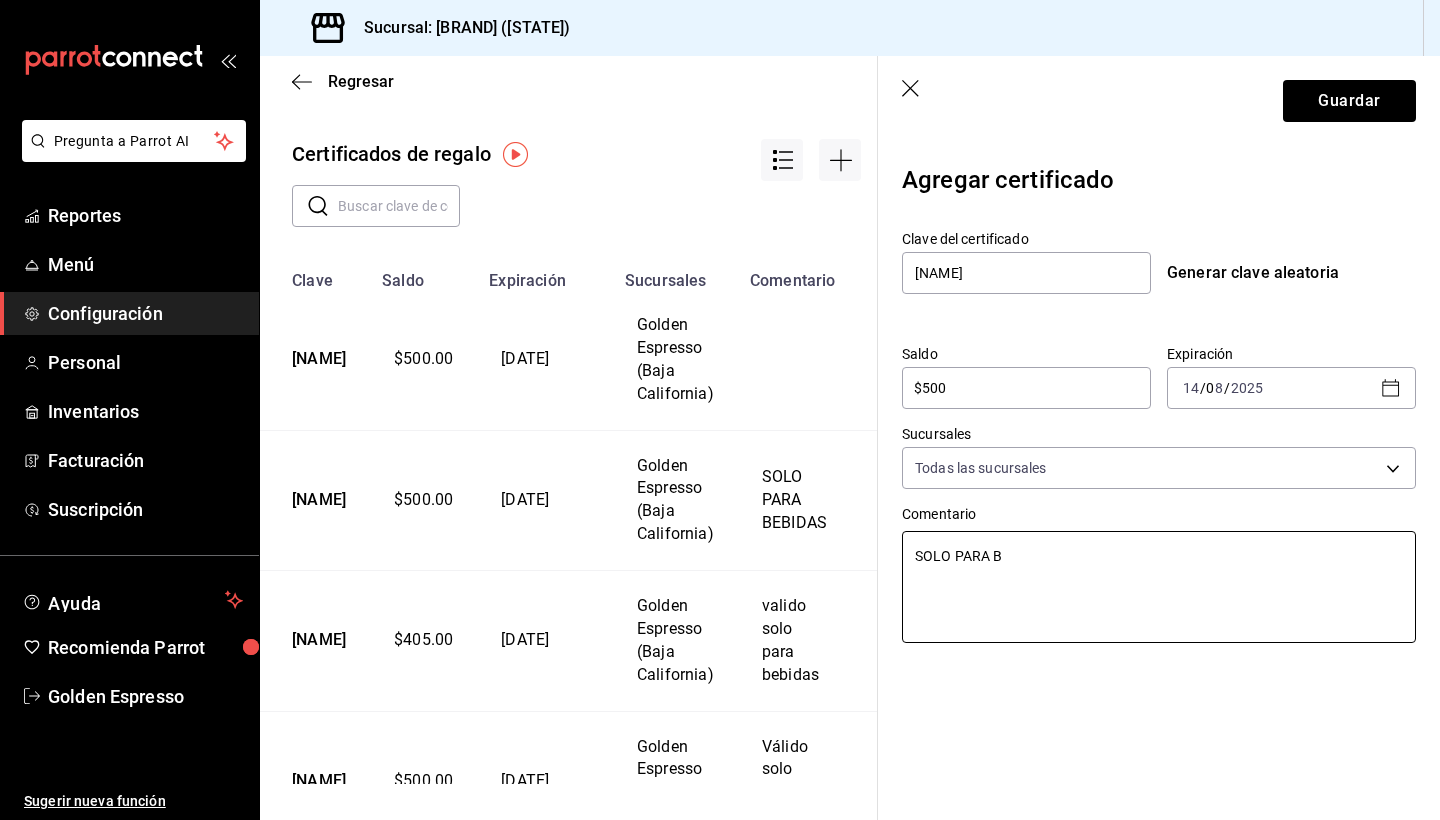 type on "x" 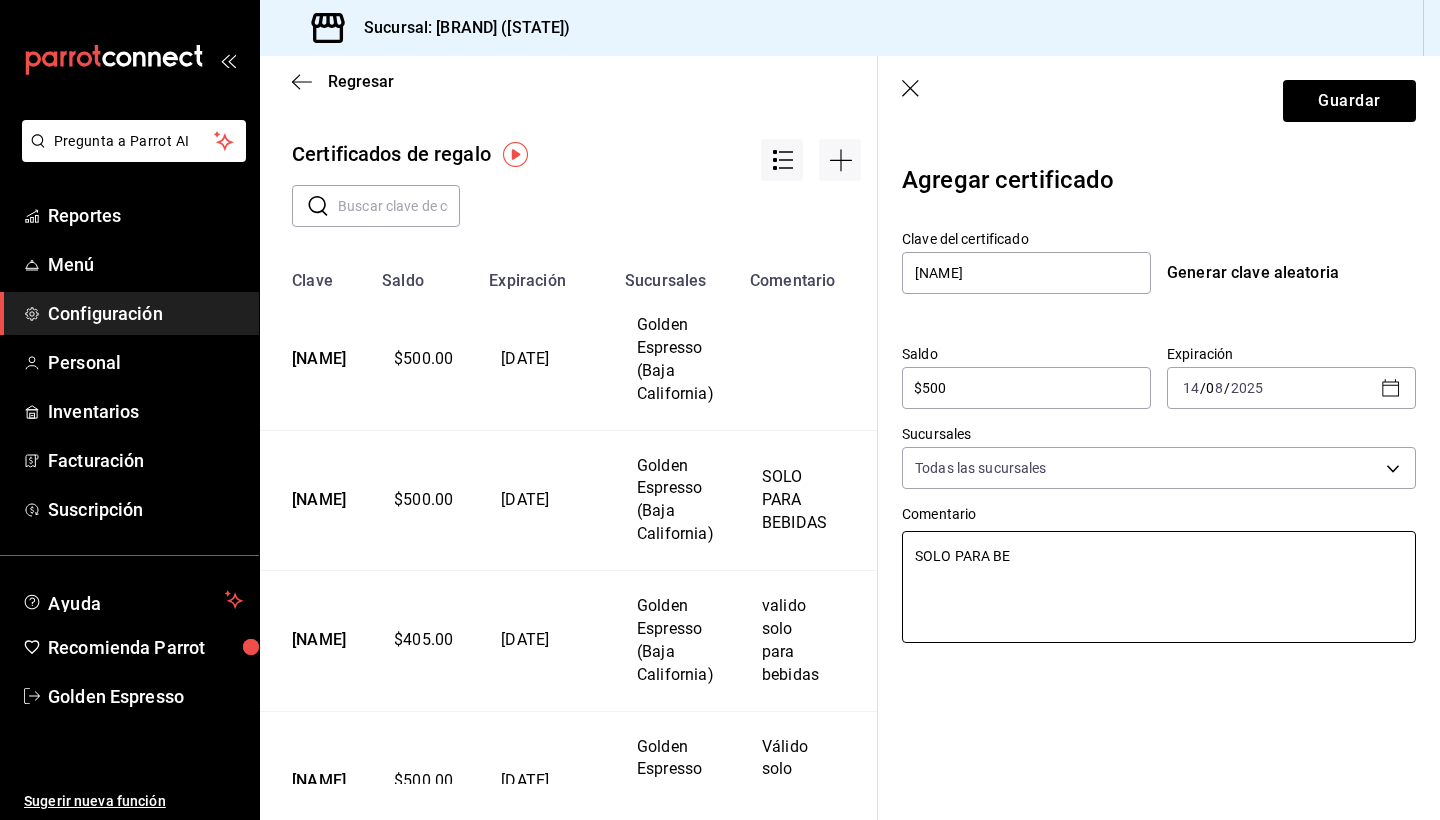 type on "x" 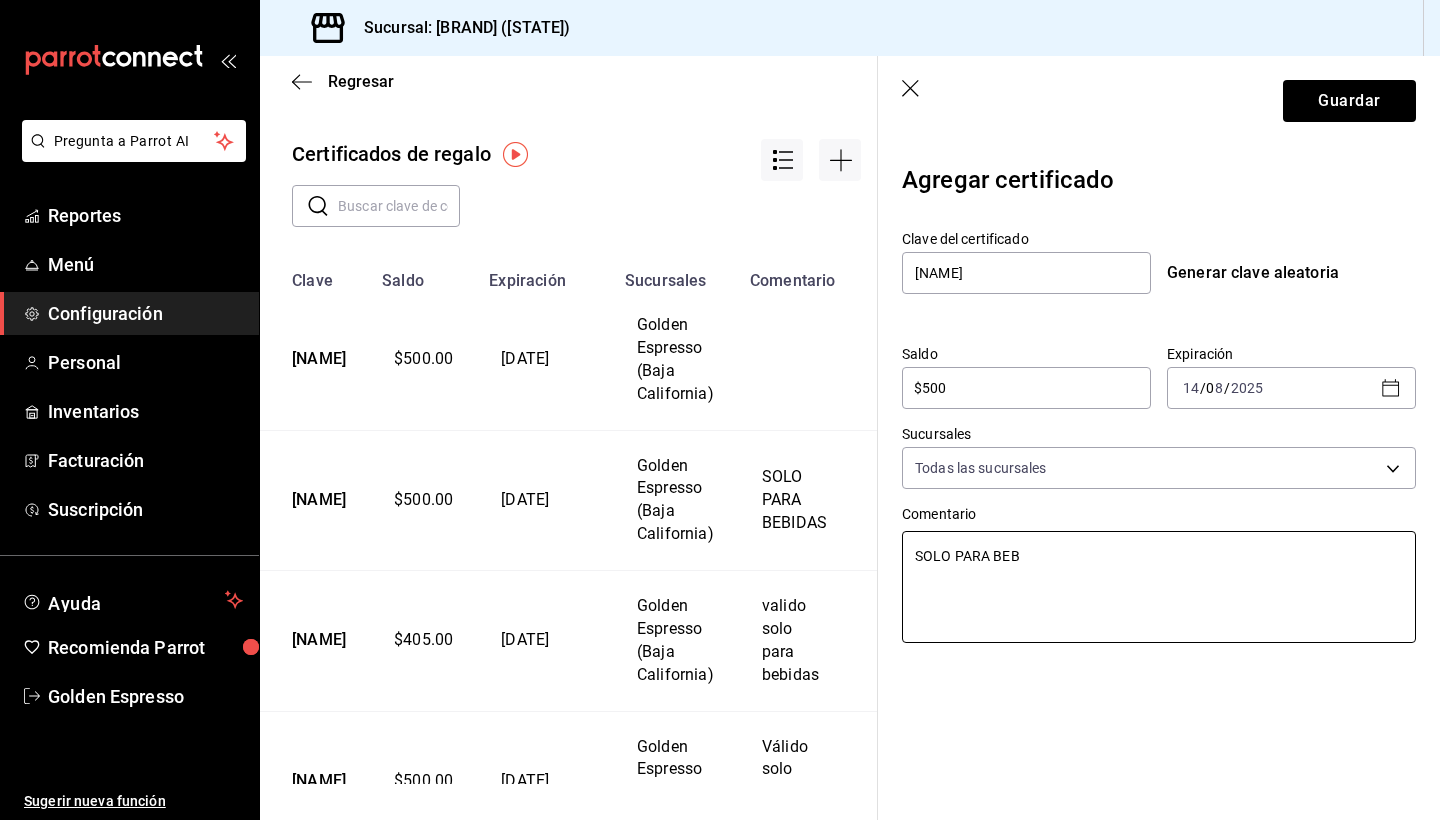 type on "x" 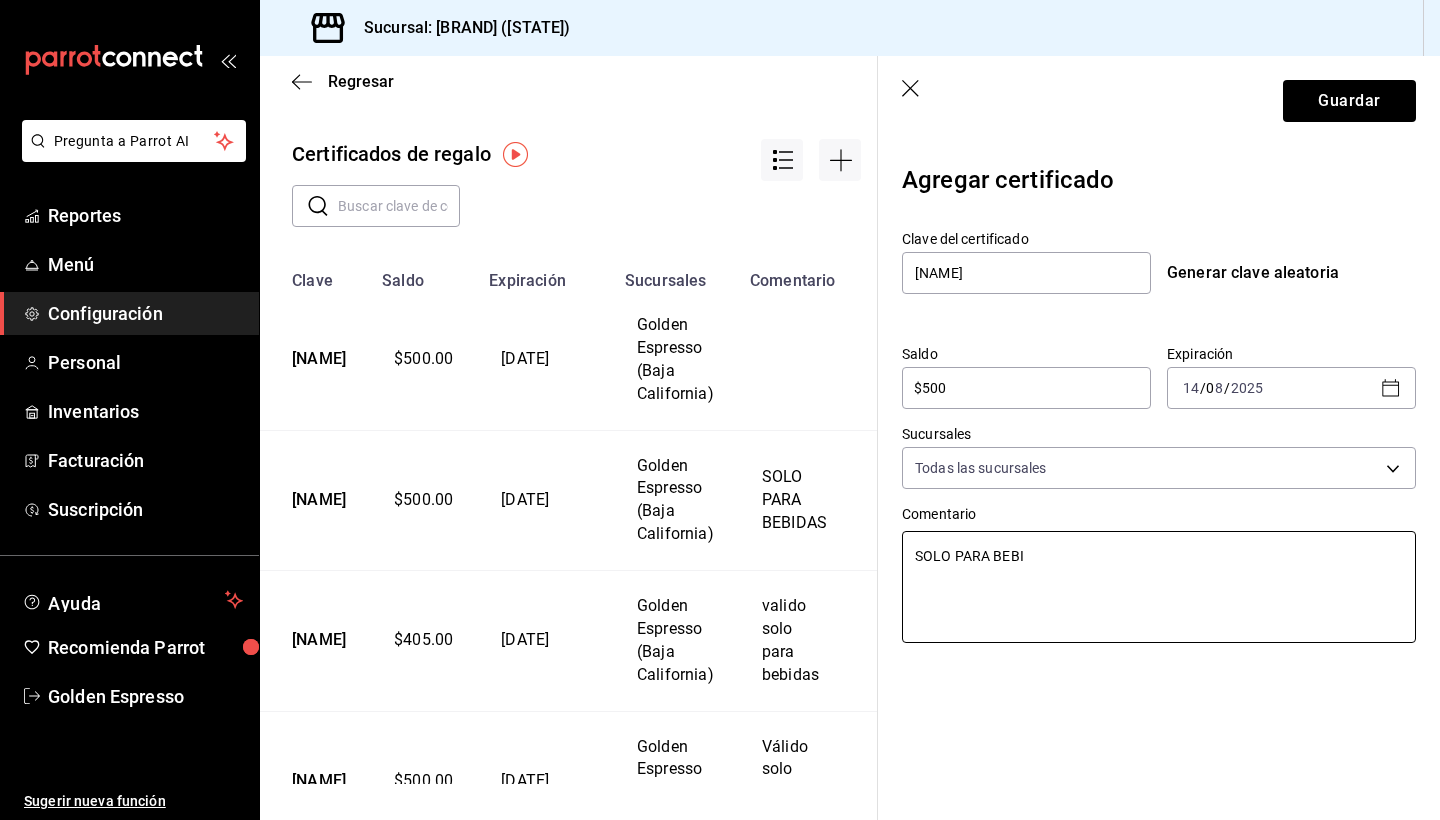 type on "x" 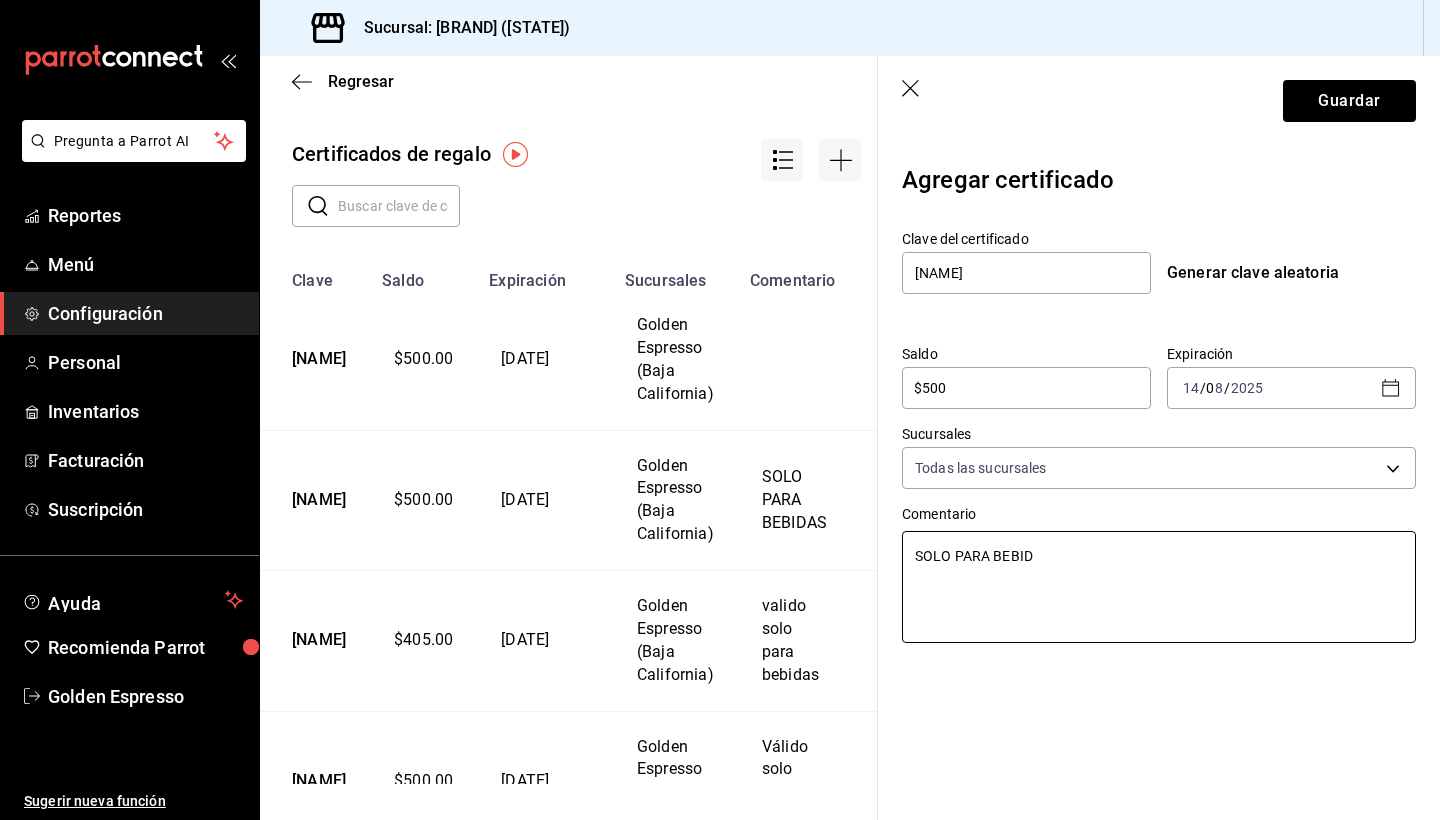 type on "SOLO PARA BEBIDA" 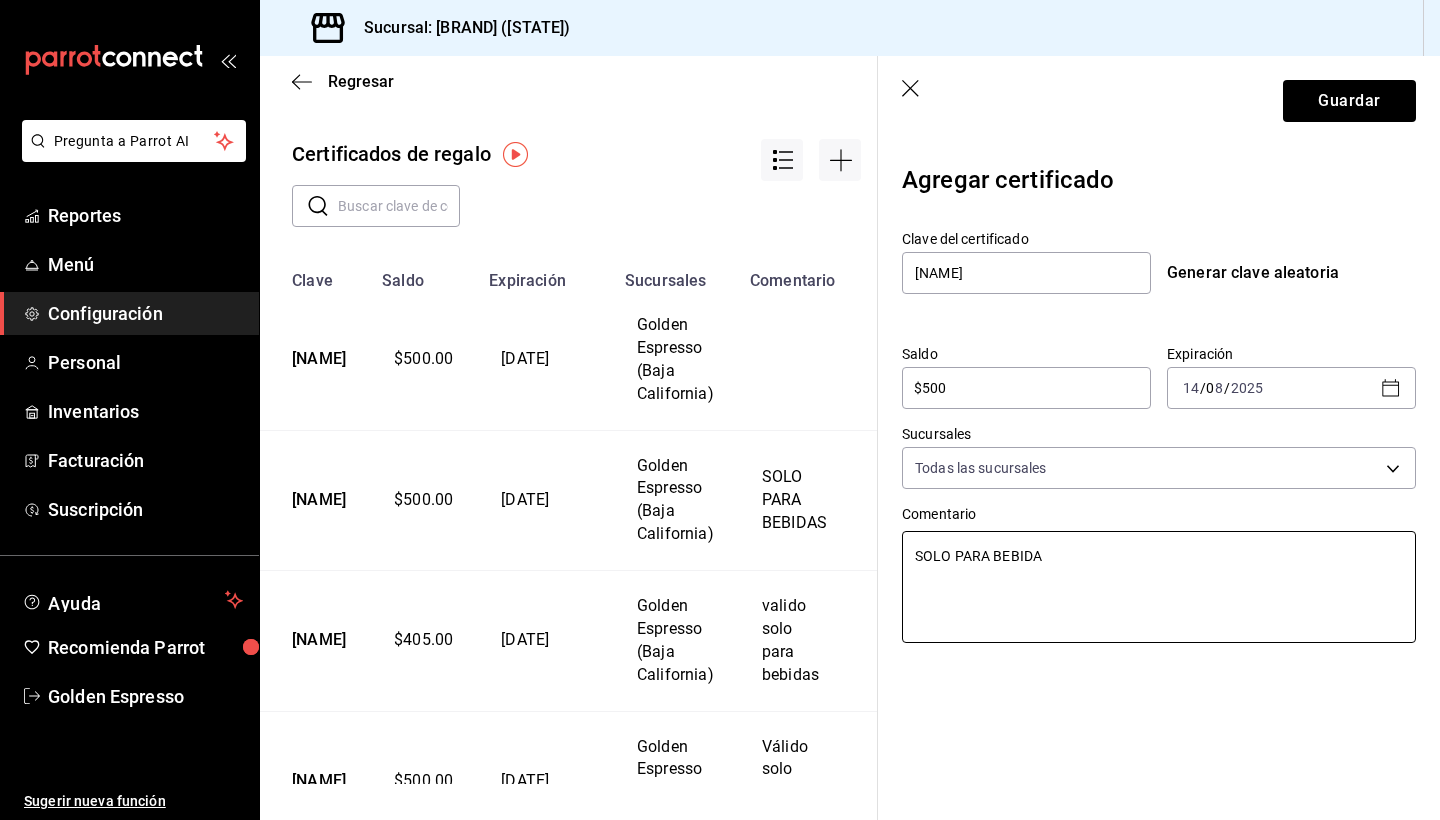 type on "x" 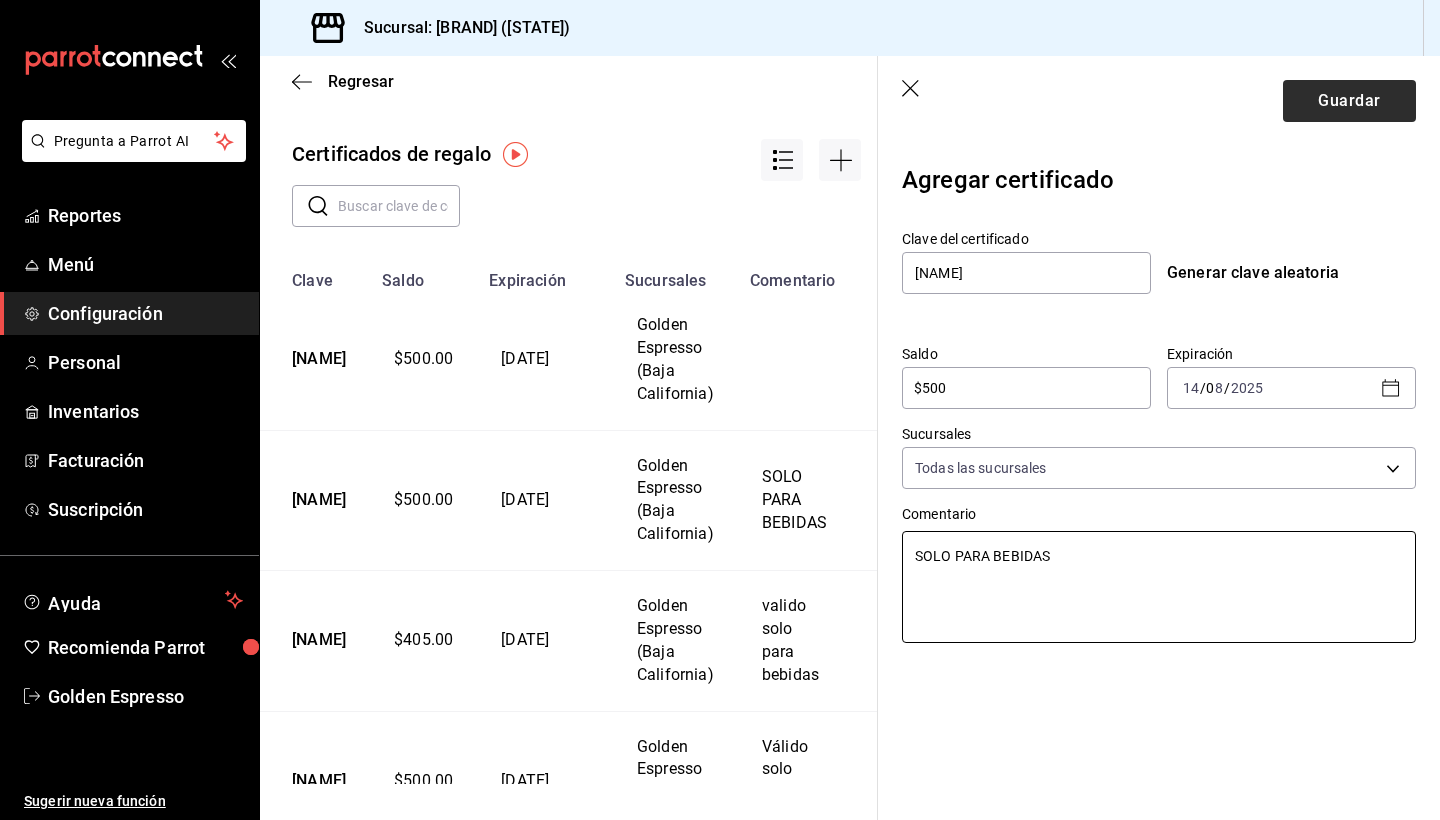 type on "x" 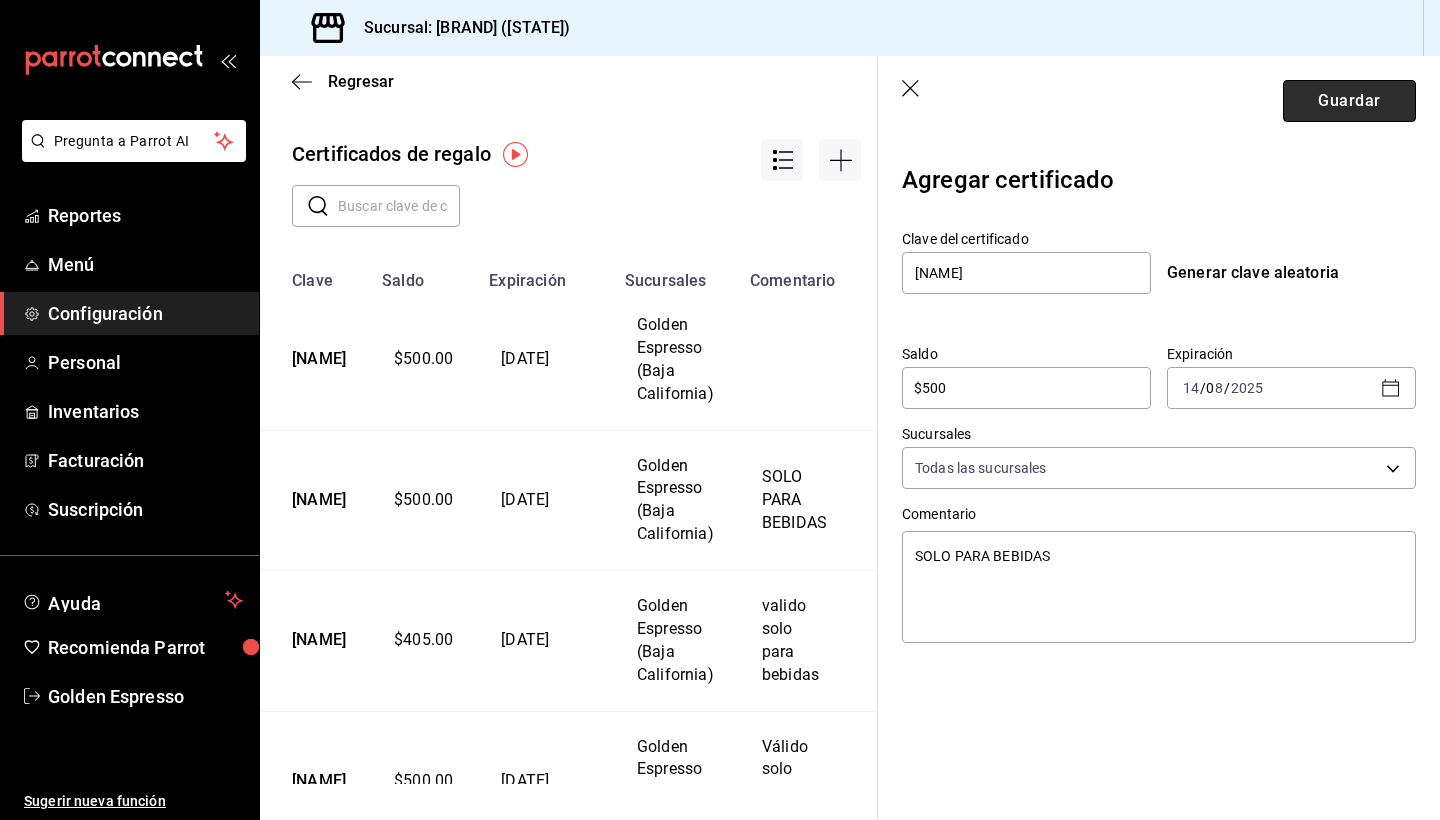 click on "Guardar" at bounding box center (1349, 101) 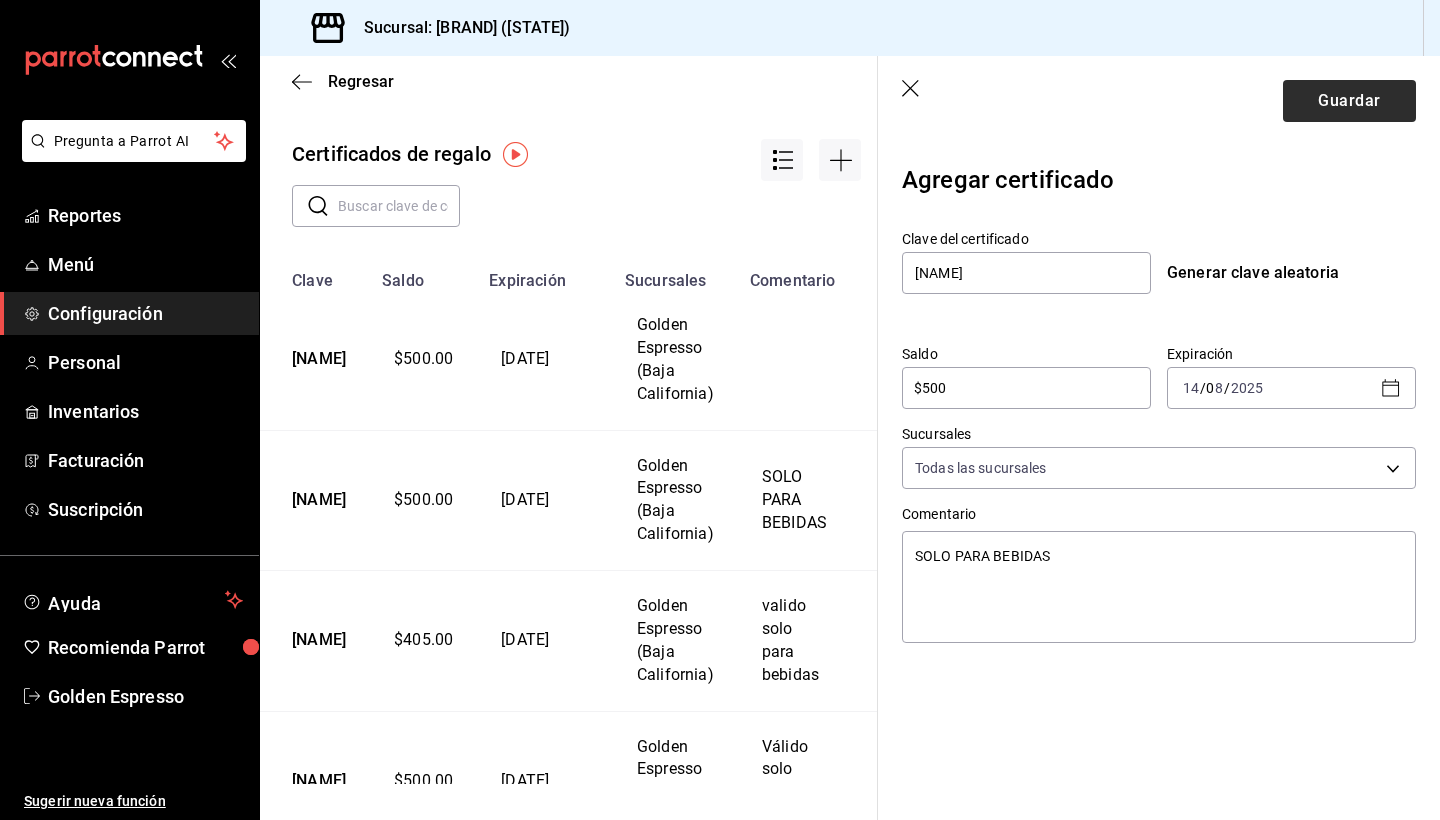 type on "x" 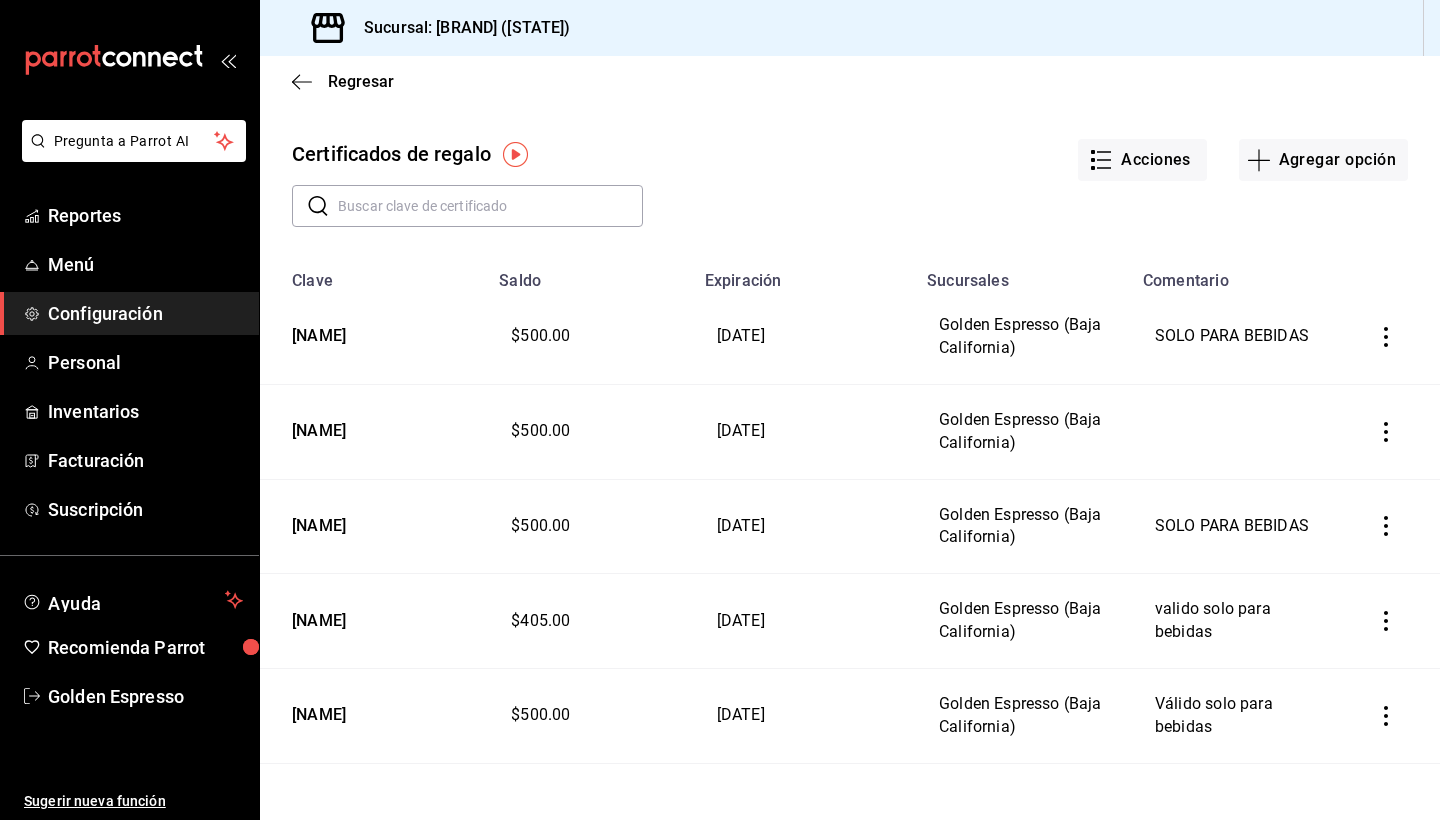 scroll, scrollTop: 0, scrollLeft: 0, axis: both 